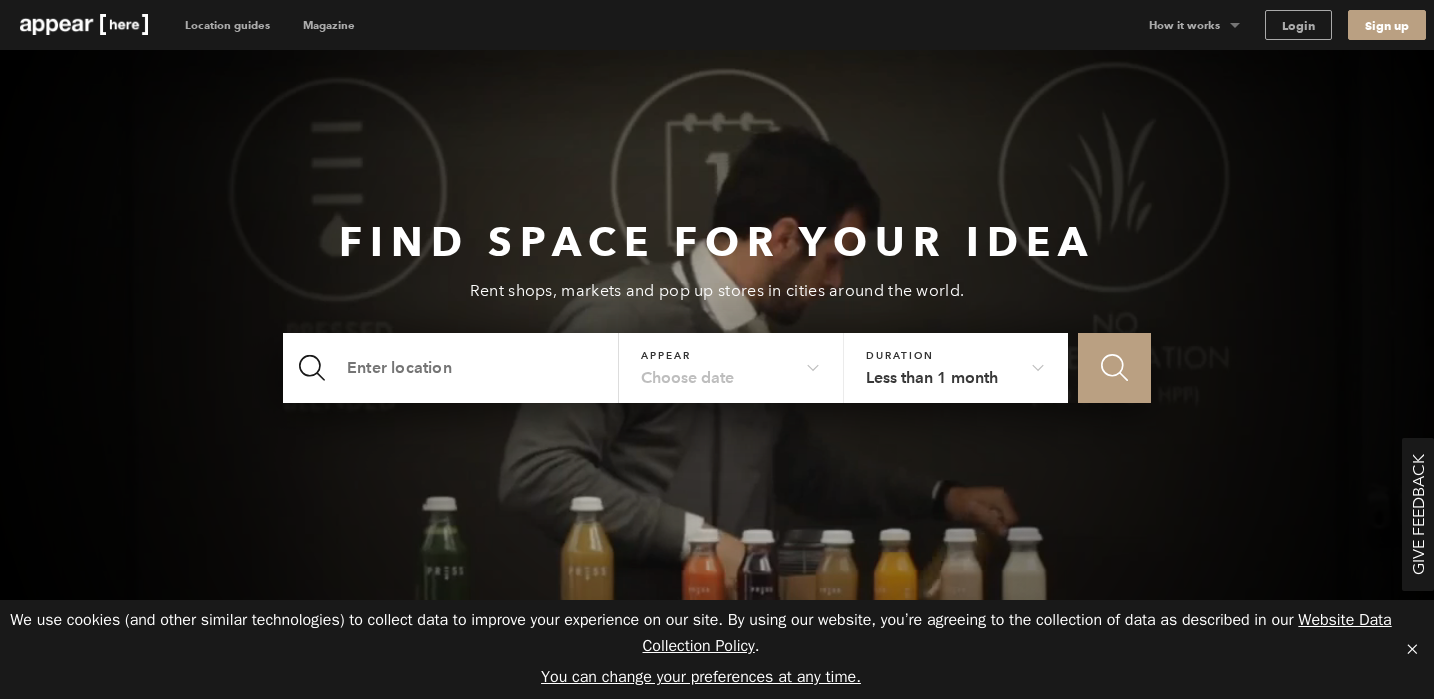 scroll, scrollTop: 0, scrollLeft: 0, axis: both 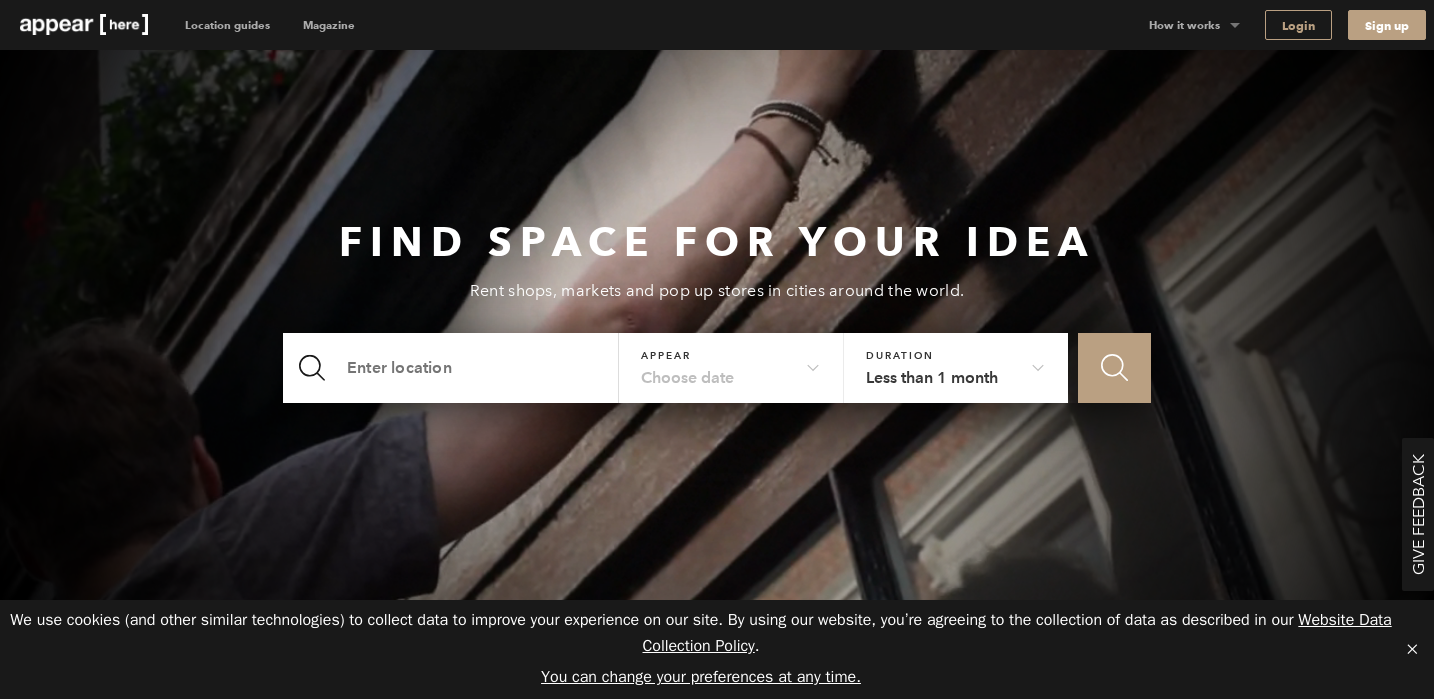 click on "Login" at bounding box center [1298, 25] 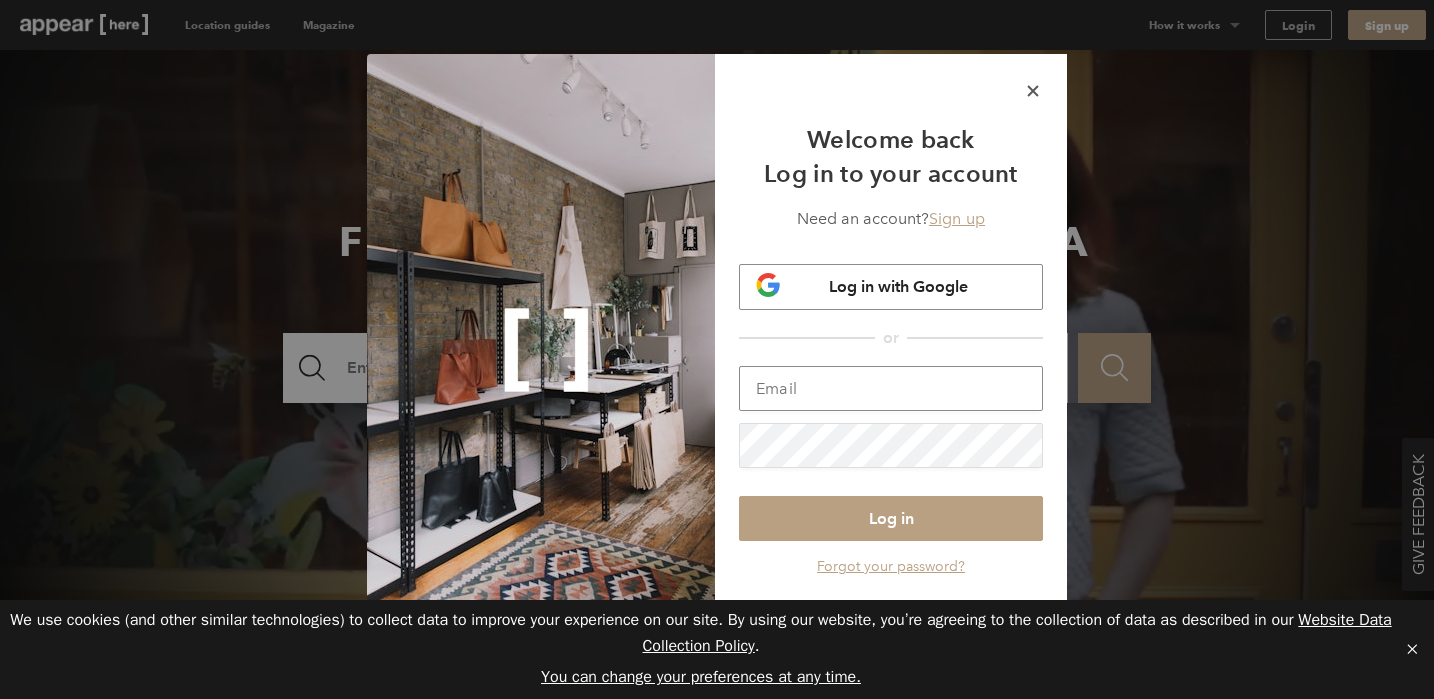 click at bounding box center (891, 388) 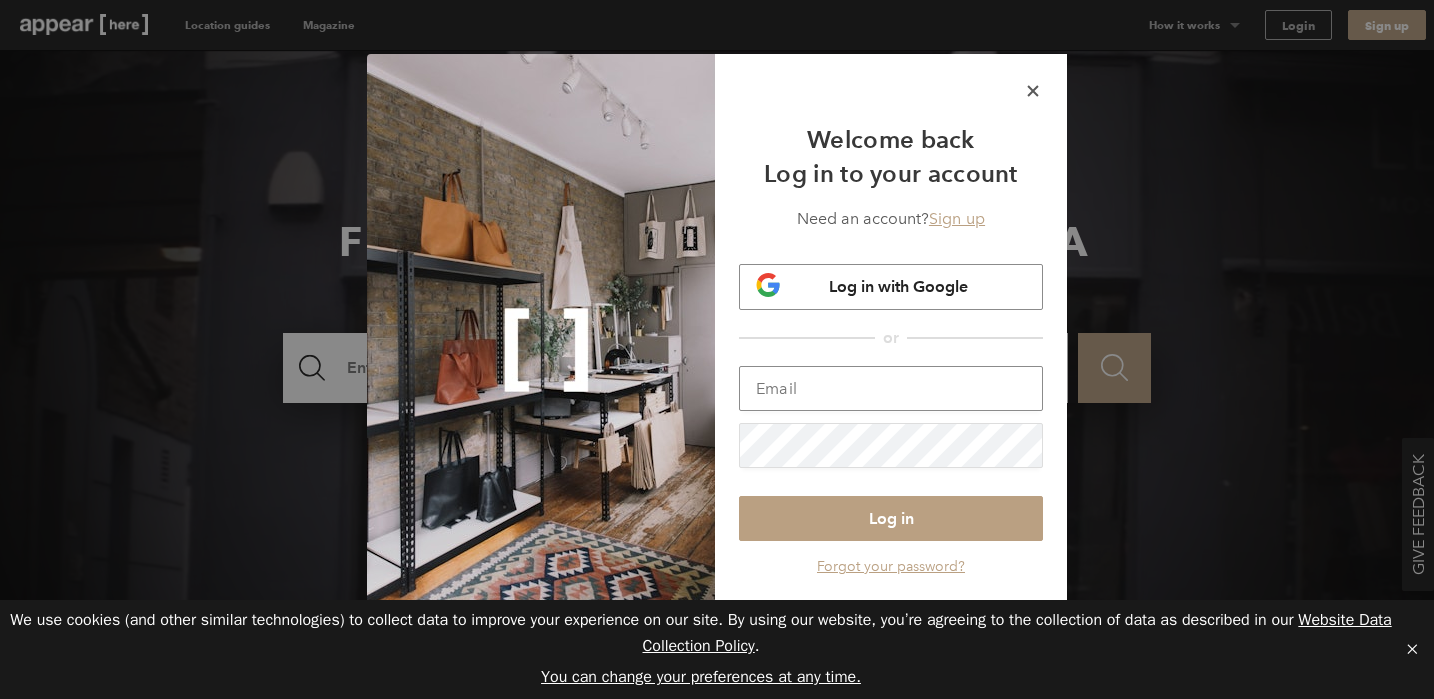 click at bounding box center [891, 388] 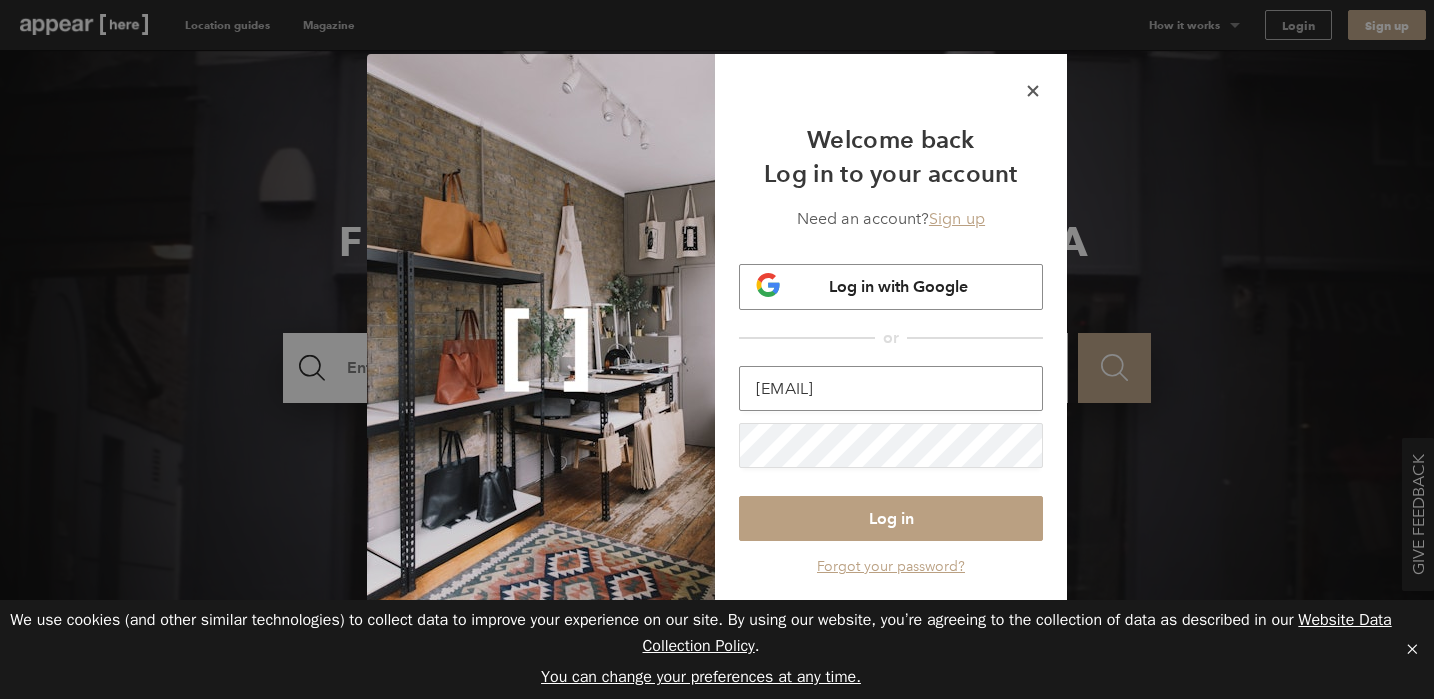 type on "jeanette@babbleandgoose.co.uk" 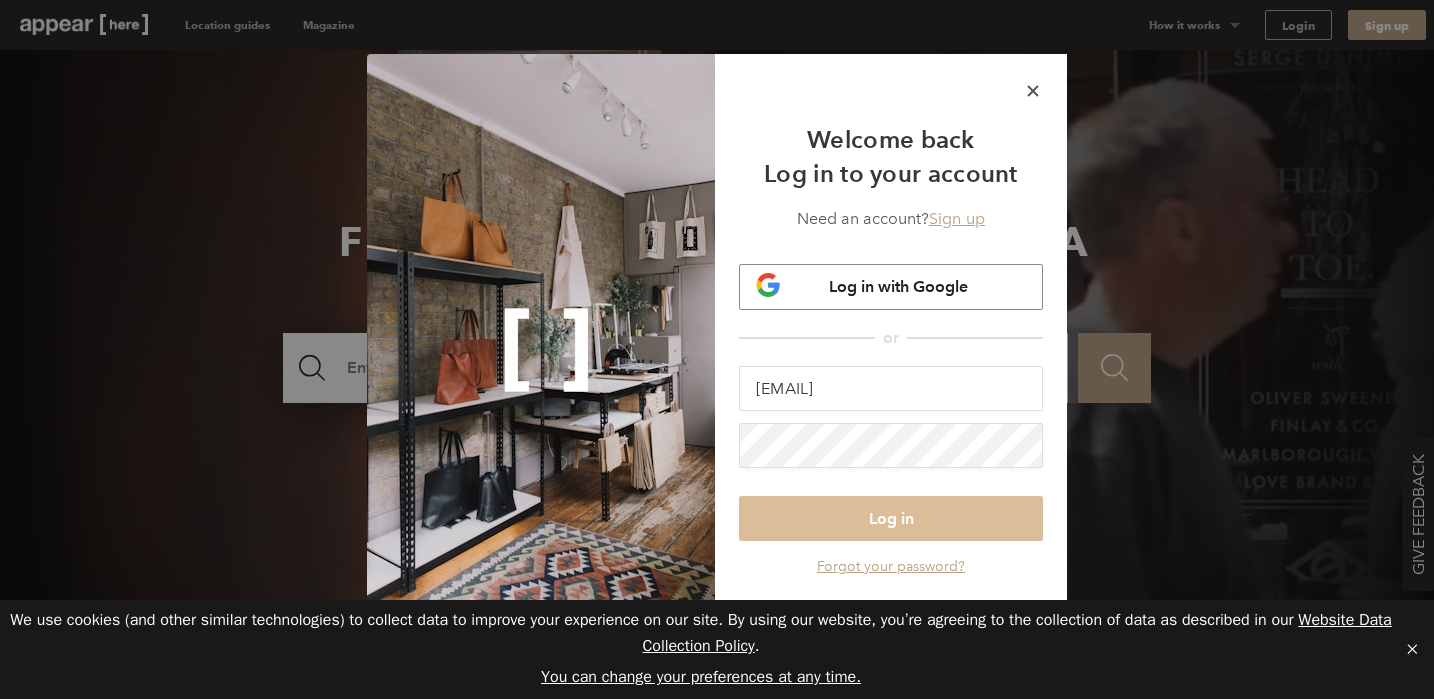 click on "Log in" at bounding box center [891, 518] 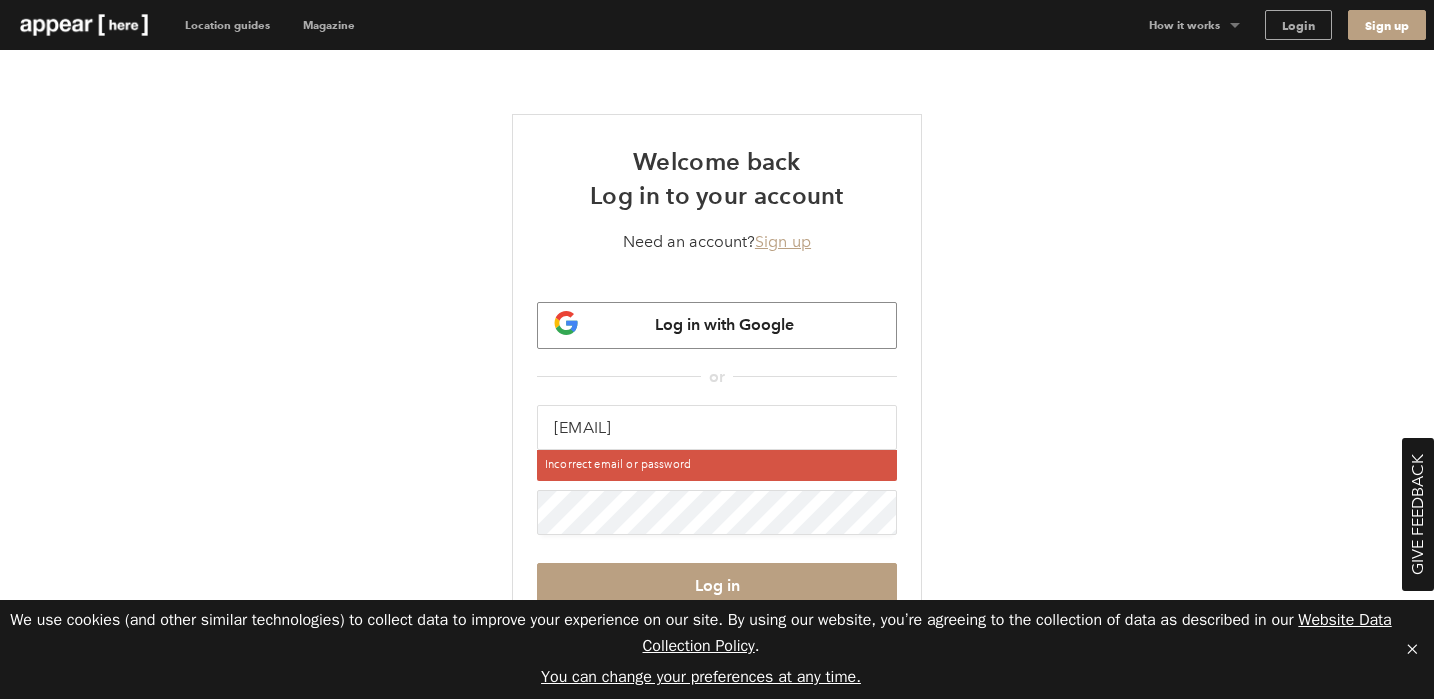 scroll, scrollTop: 0, scrollLeft: 0, axis: both 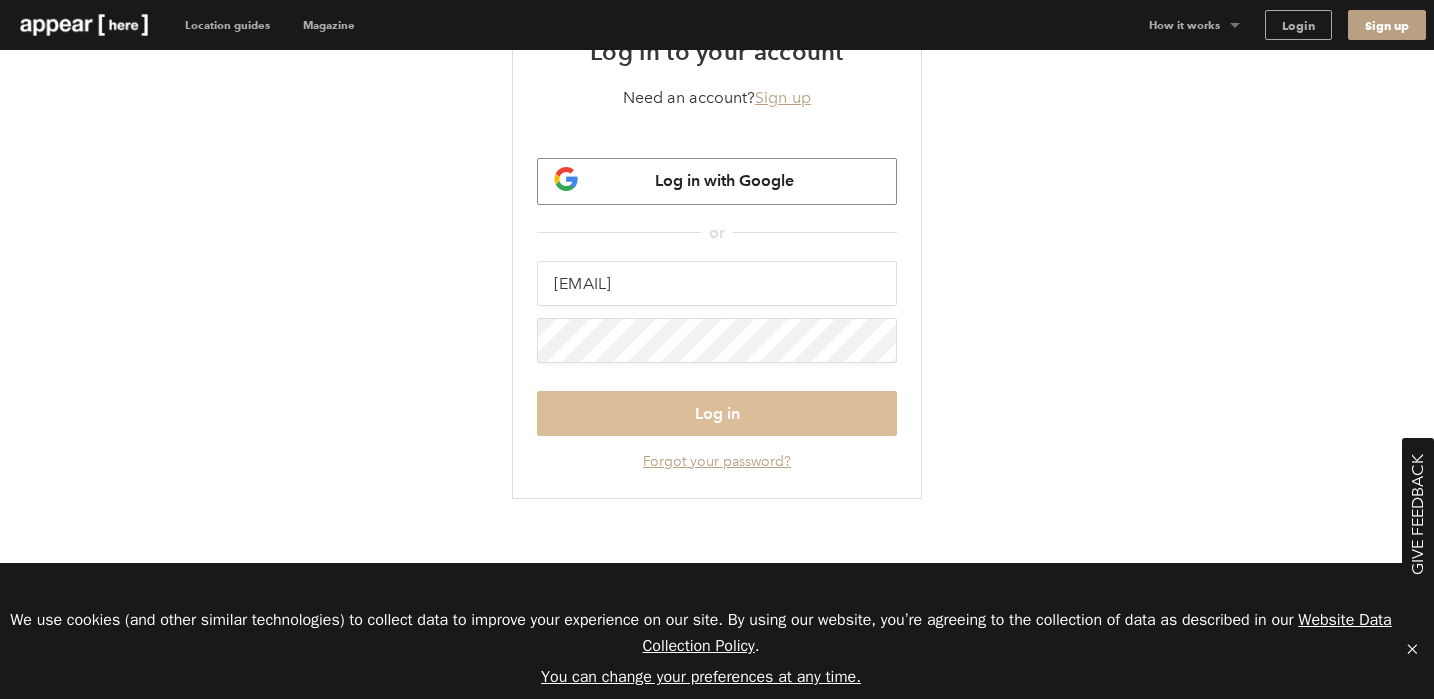 click on "Log in" at bounding box center (717, 413) 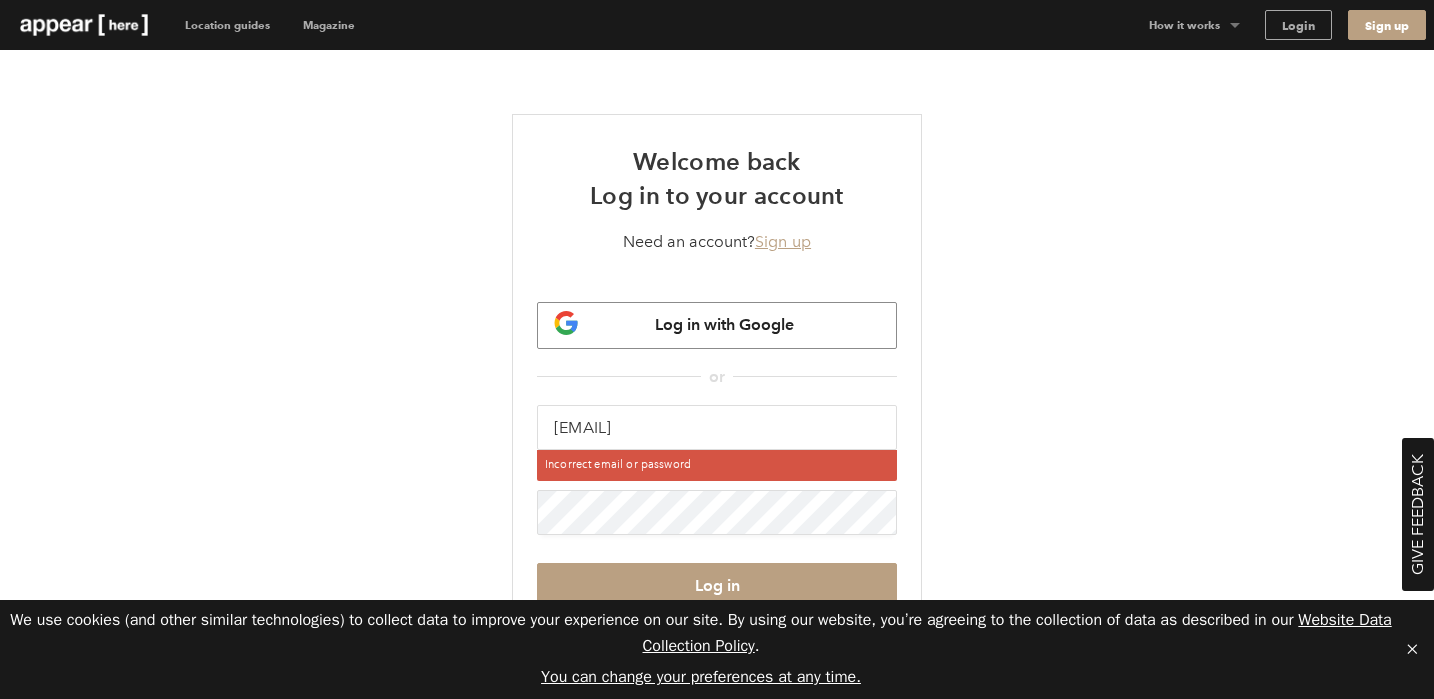 scroll, scrollTop: 0, scrollLeft: 0, axis: both 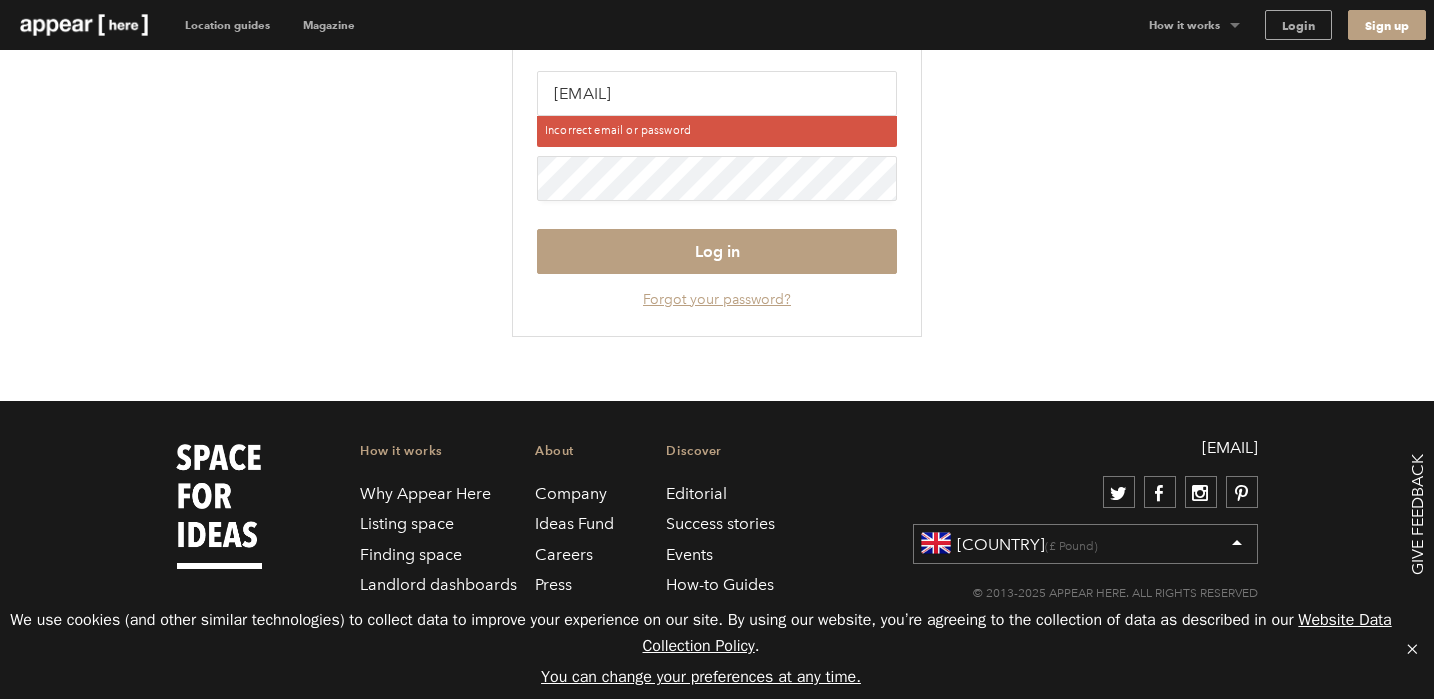 click on "Forgot your password?" at bounding box center [717, 299] 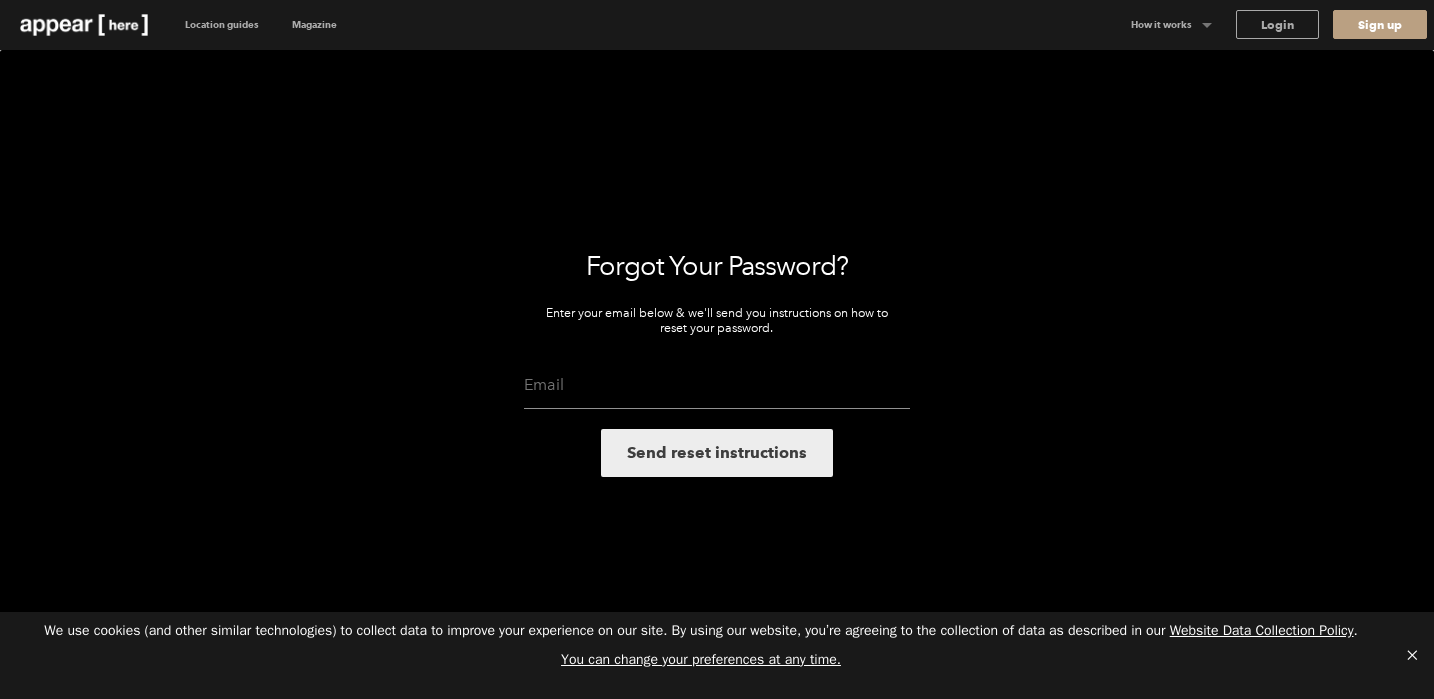 scroll, scrollTop: 0, scrollLeft: 0, axis: both 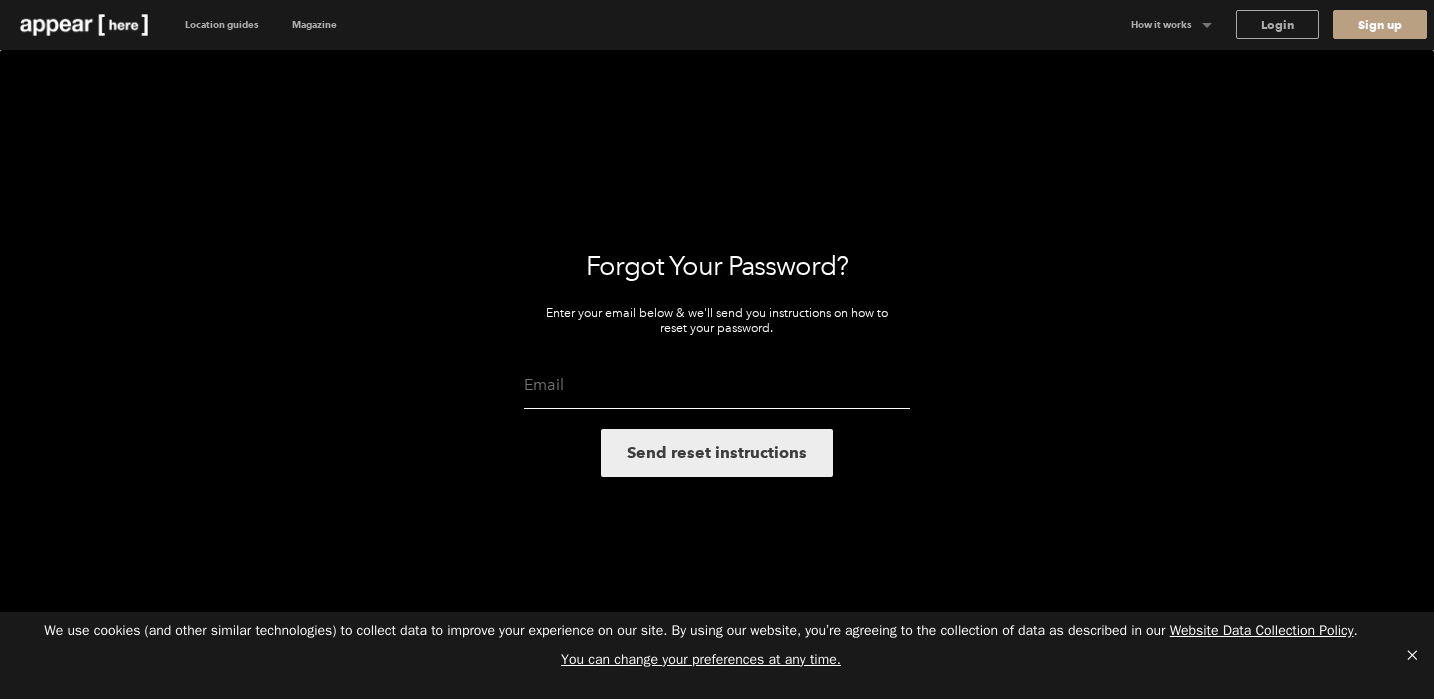 click at bounding box center [717, 385] 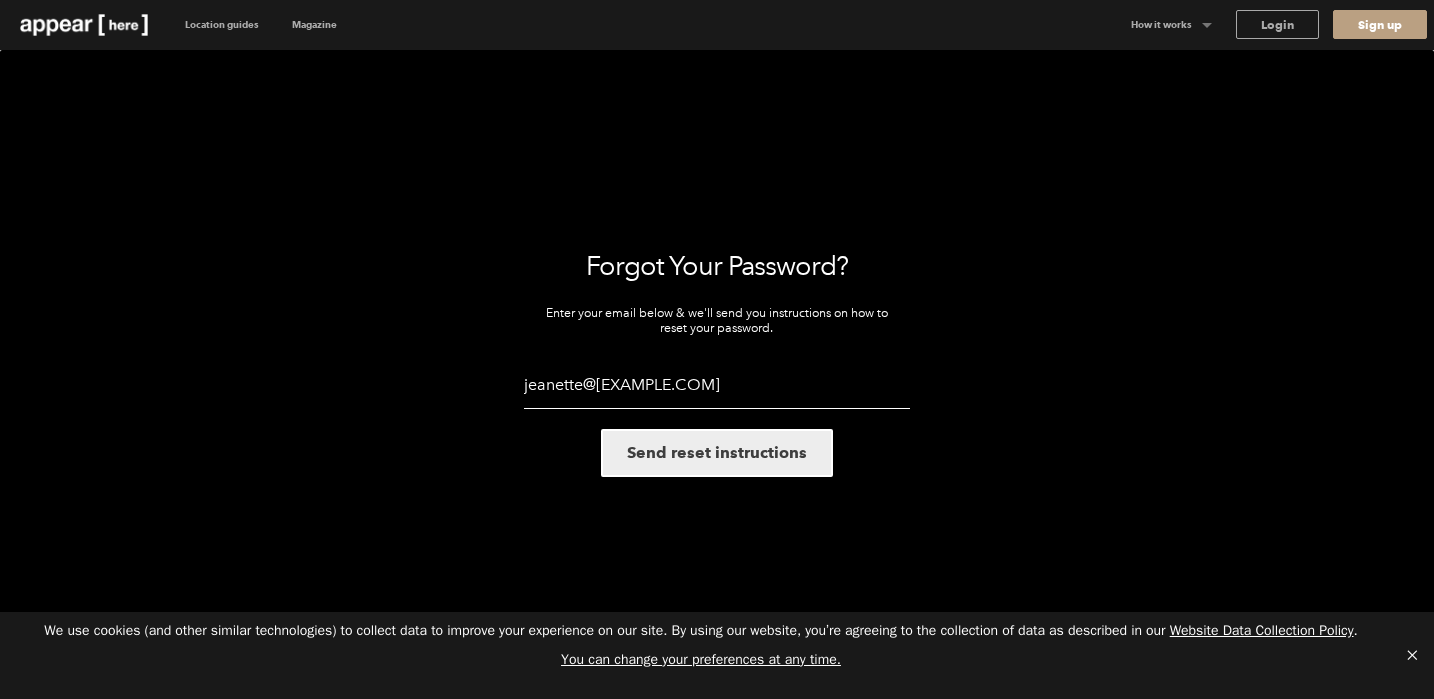 type on "jeanette@babbleandgoose.co.uk" 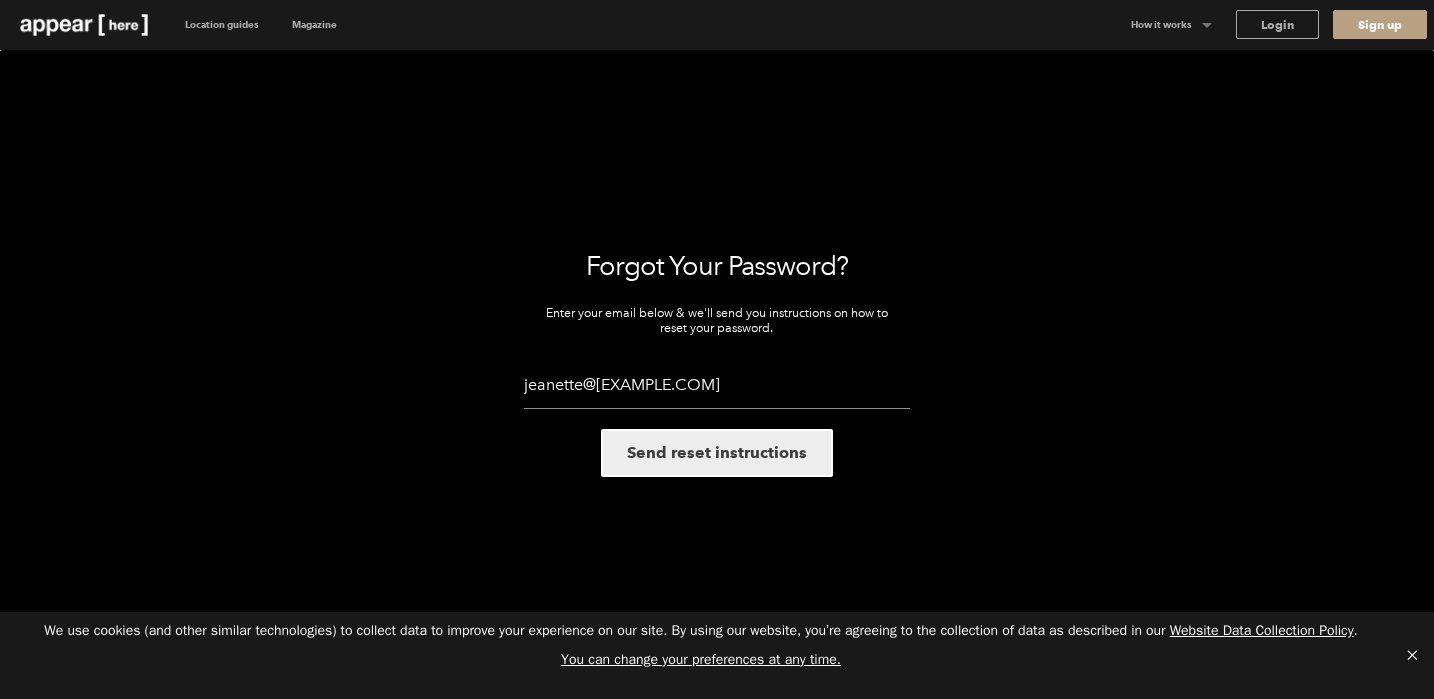 click on "Send reset instructions" at bounding box center [717, 453] 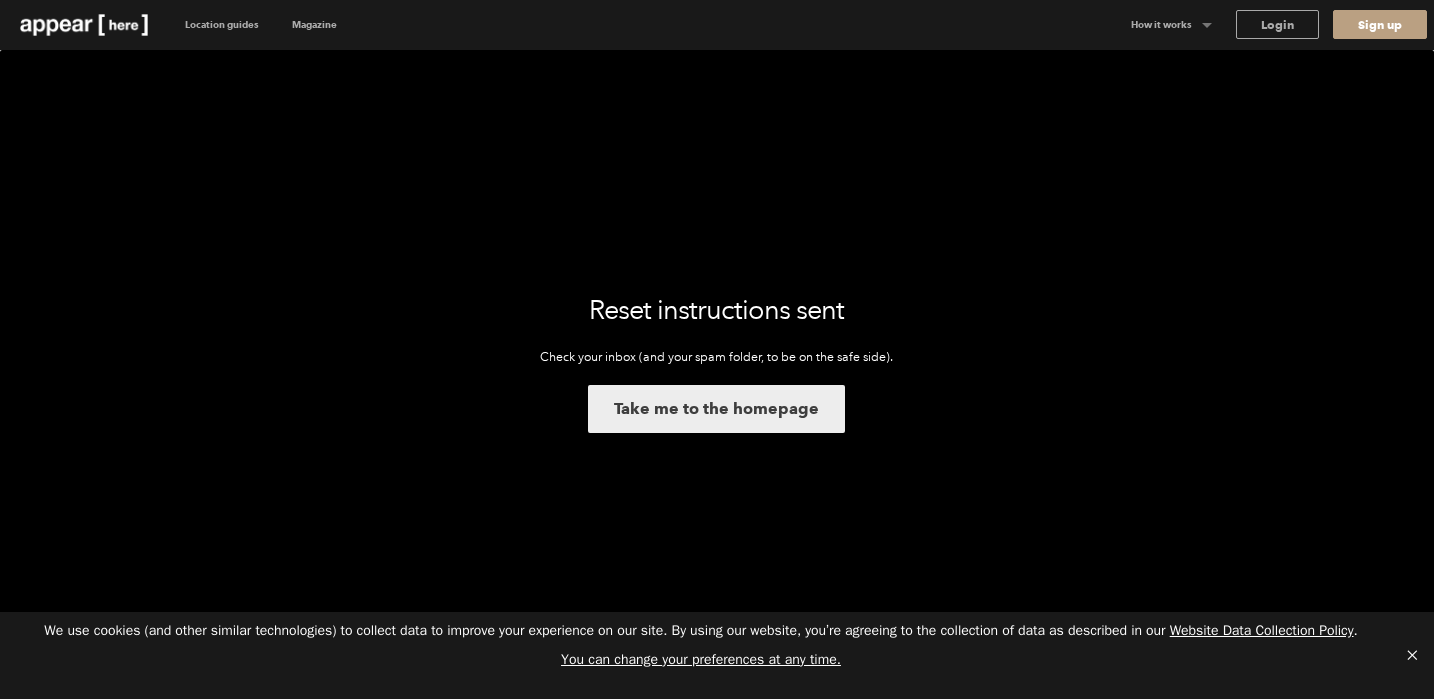 scroll, scrollTop: 0, scrollLeft: 0, axis: both 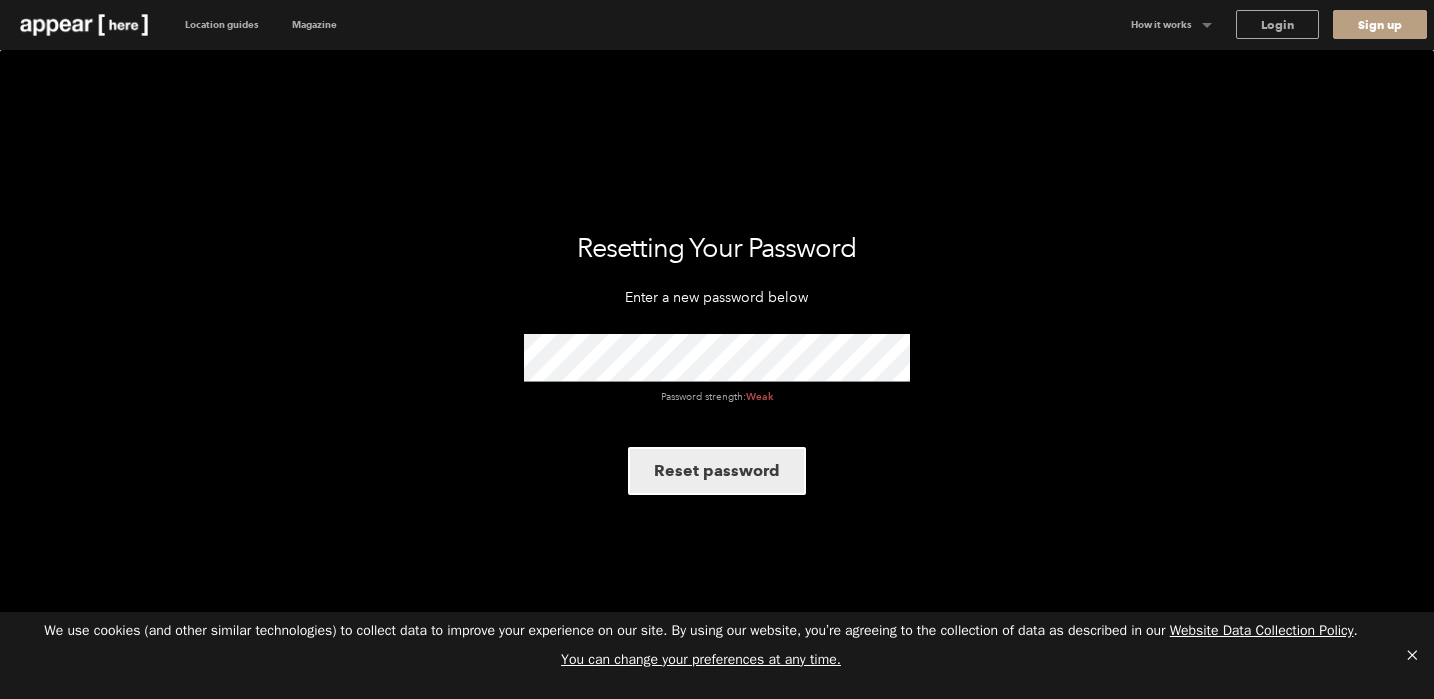 click on "Reset password" at bounding box center [717, 471] 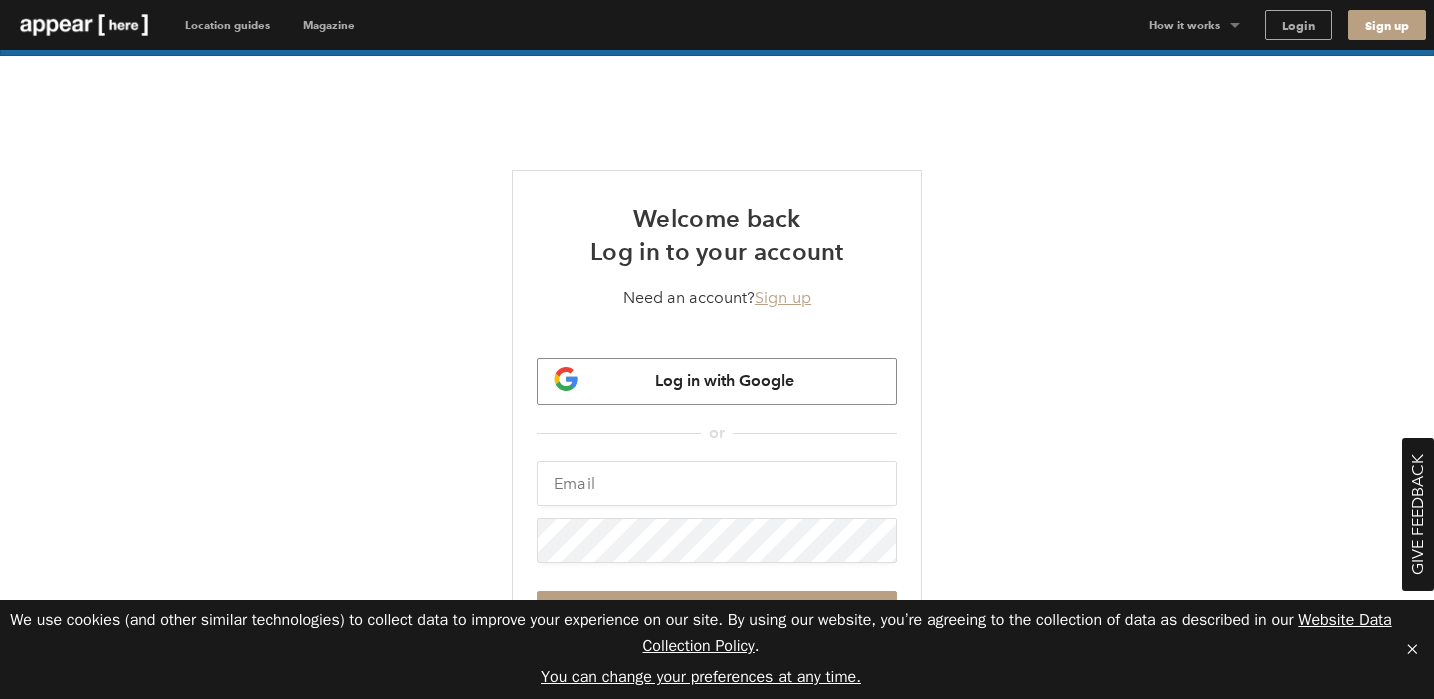 scroll, scrollTop: 0, scrollLeft: 0, axis: both 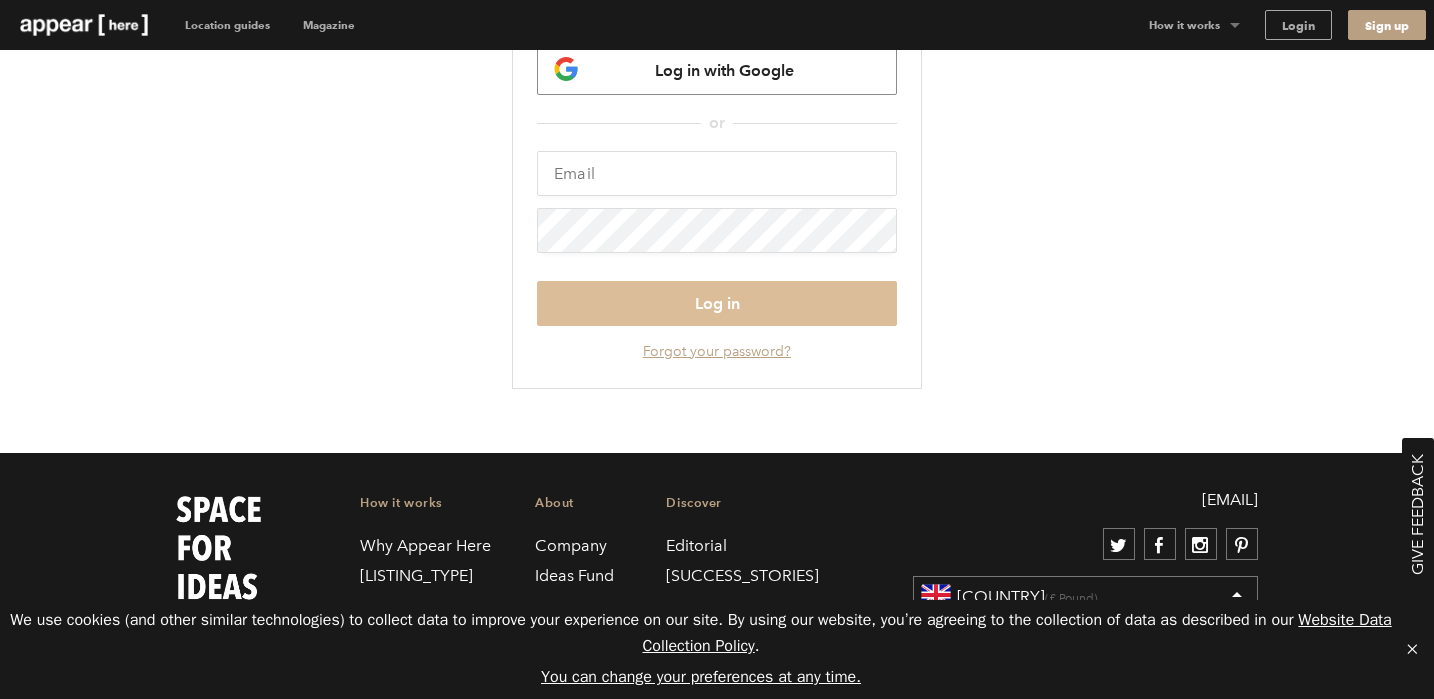 click on "Log in" at bounding box center [717, 303] 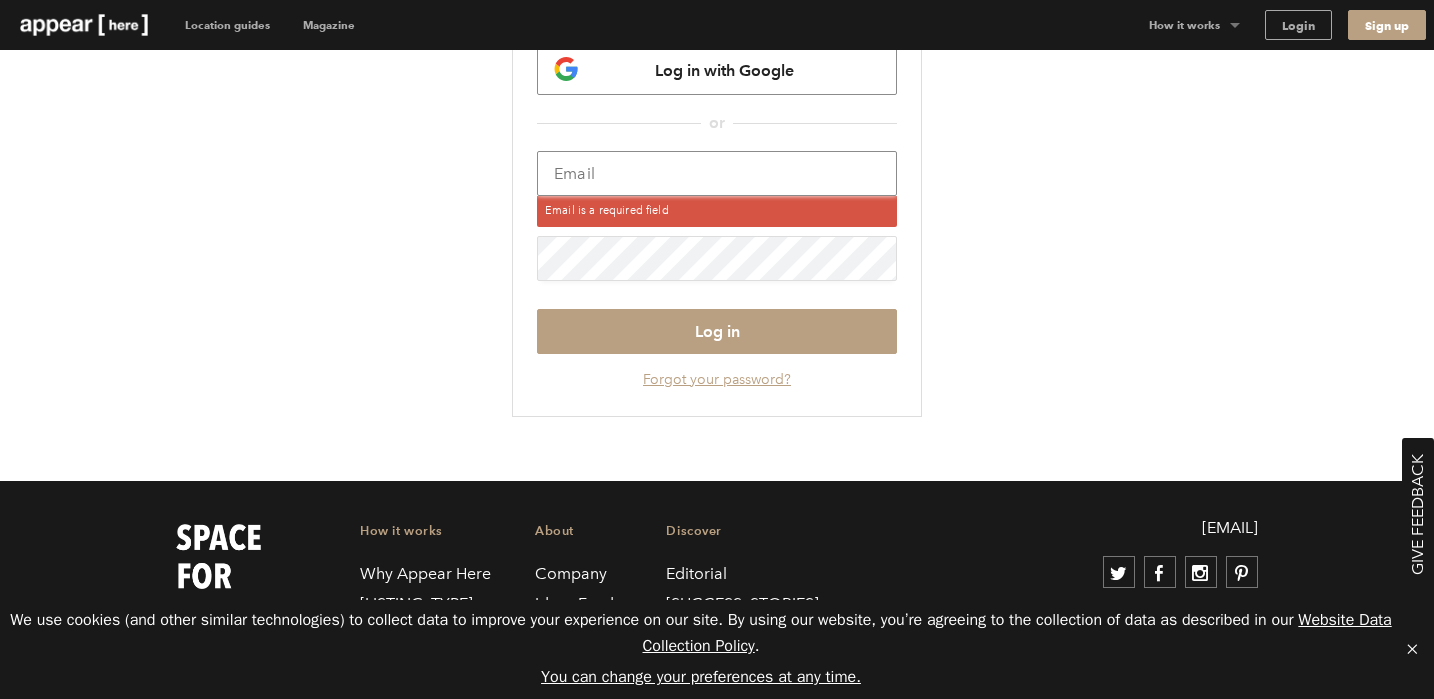 click at bounding box center [717, 173] 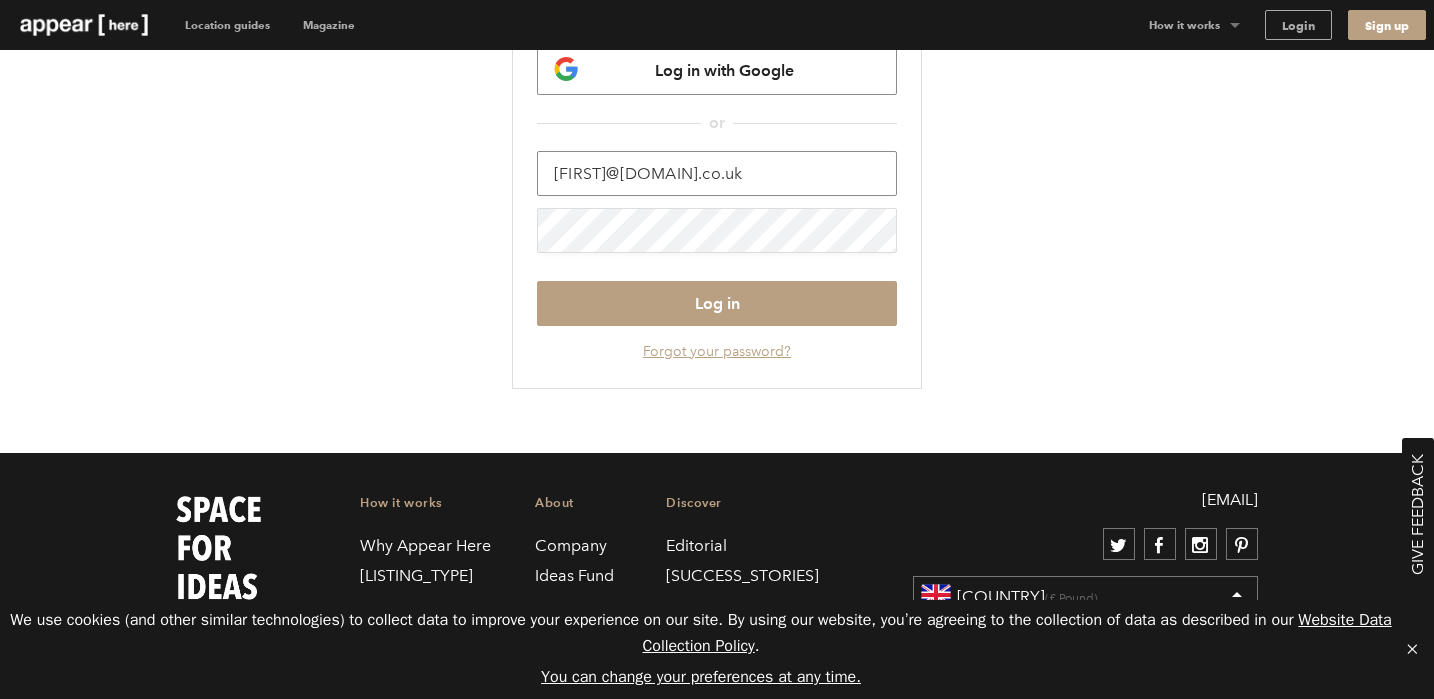 type on "Jeanette@babbleandgoose.co.uk" 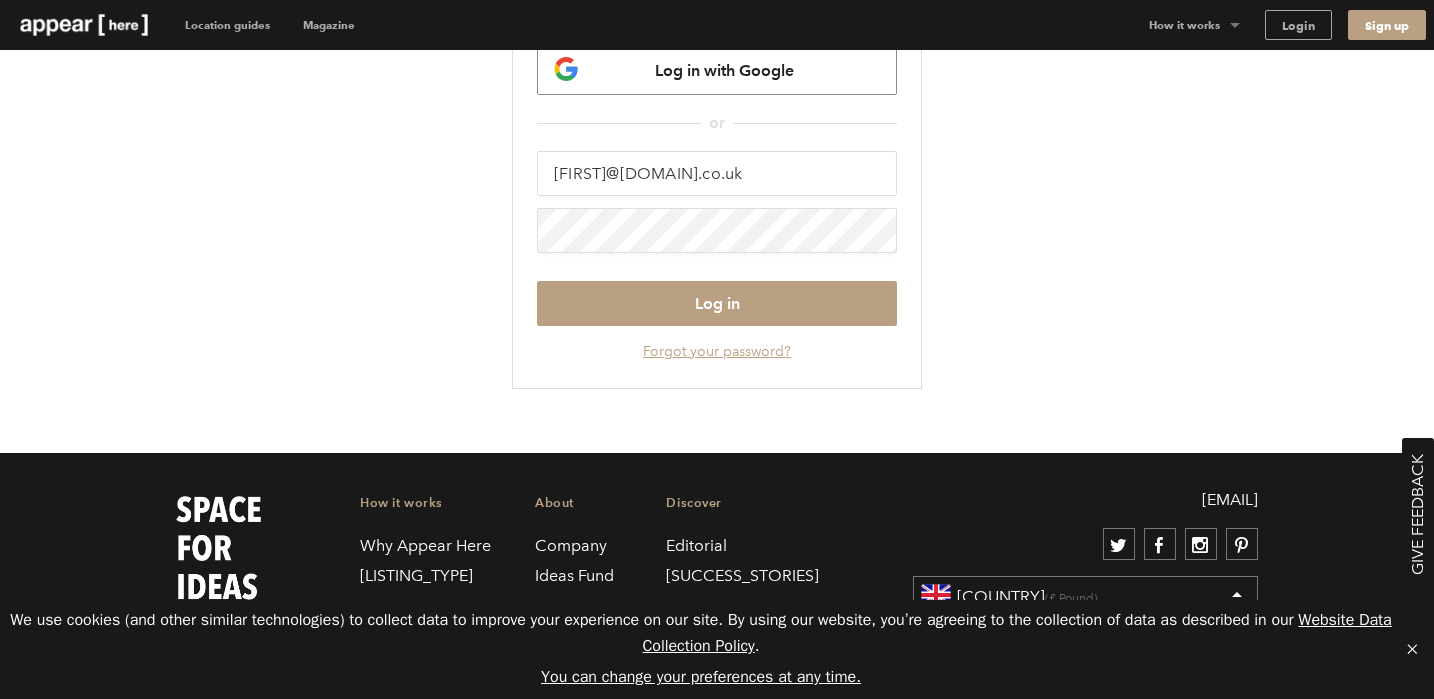 click on "Welcome back Log in to your account Need an account?  Sign up Log in with Google or vAFKvgvjtAWqBRdFwU0zJ6NnTNUy0PGrI7XDVe0Af016VomDHT249DL50eCjM27wOKUBfS4OLe9NVaBZ0fGqzA== /?utm_source=google&utm_medium=cpc&utm_campaign=&utm_term=appear%20here&gad_source=1&gad_campaignid=19699705667&gbraid=0AAAAADtDOUPb-3vW_s_MGdTawbjVu8rkX&gclid=Cj0KCQjwjo7DBhCrARIsACWauSlMdrFiQR9o18ed_lE8ap4_xRaW7r5Vc0QIlUjGJDKV_-tmj_ttHr4aArduEALw_wcB Jeanette@babbleandgoose.co.uk Log in Forgot your password?" at bounding box center (717, 124) 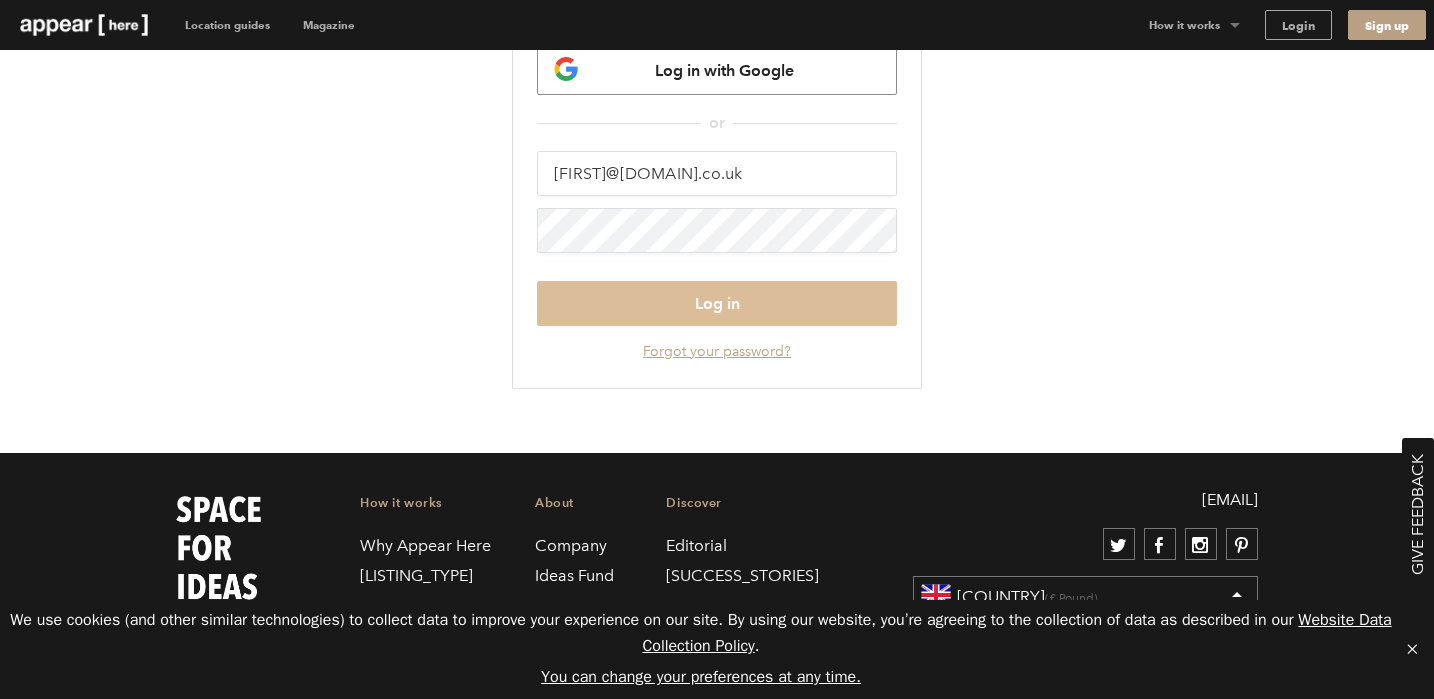 click on "Log in" at bounding box center (717, 303) 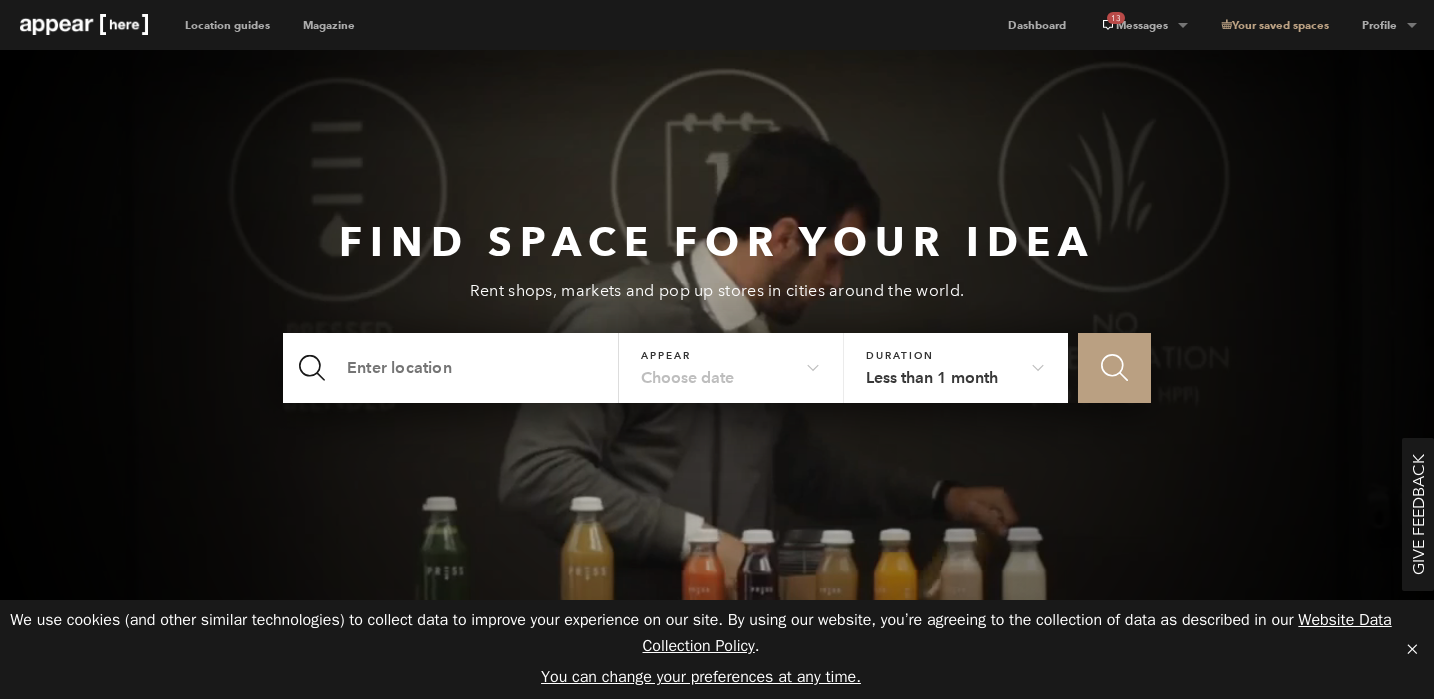 scroll, scrollTop: 0, scrollLeft: 0, axis: both 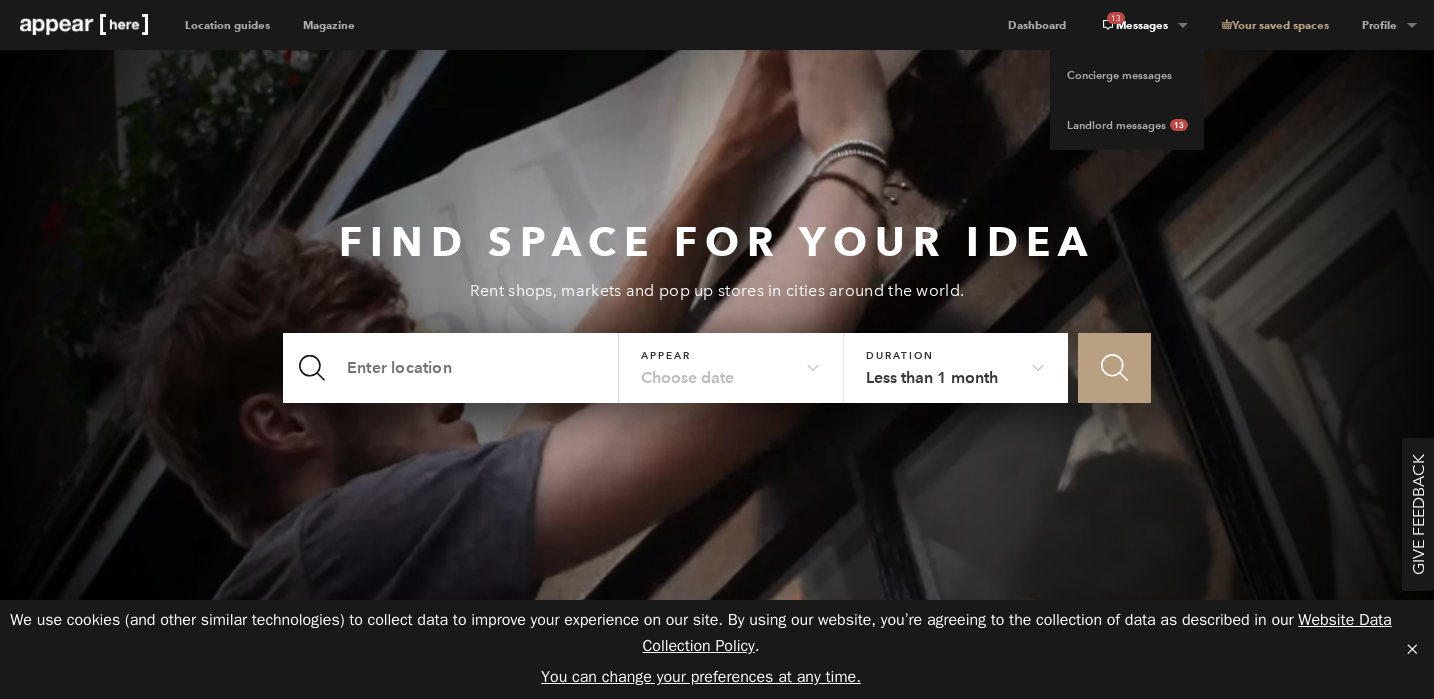 click on "13
Messages" at bounding box center (1143, 25) 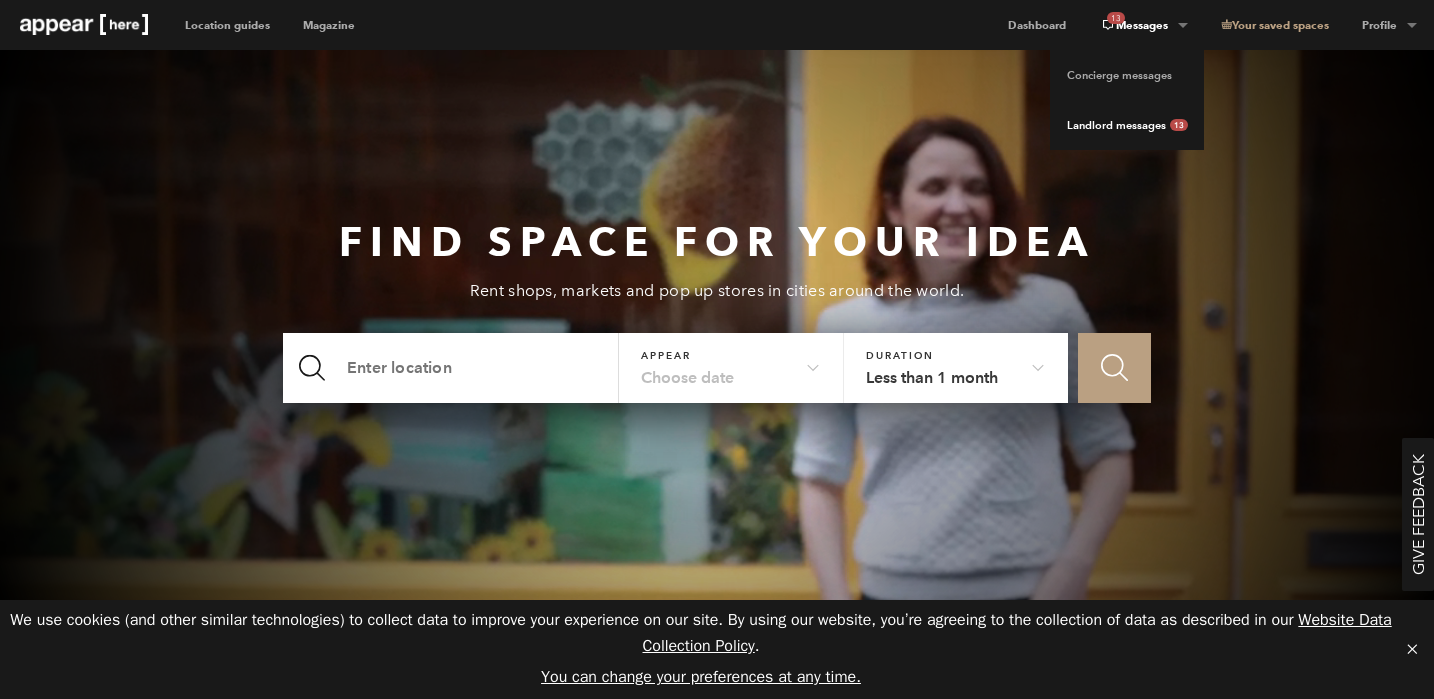 click on "Landlord messages
13" at bounding box center (1127, 125) 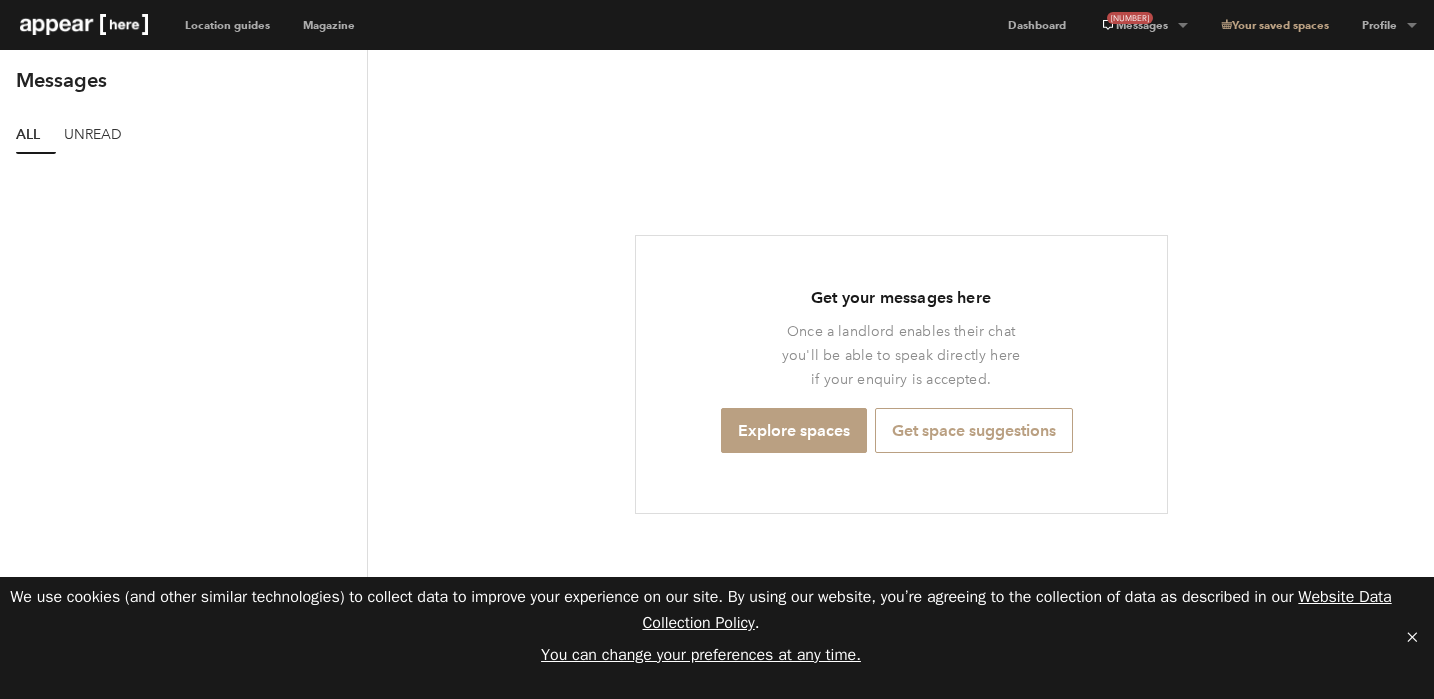 scroll, scrollTop: 0, scrollLeft: 0, axis: both 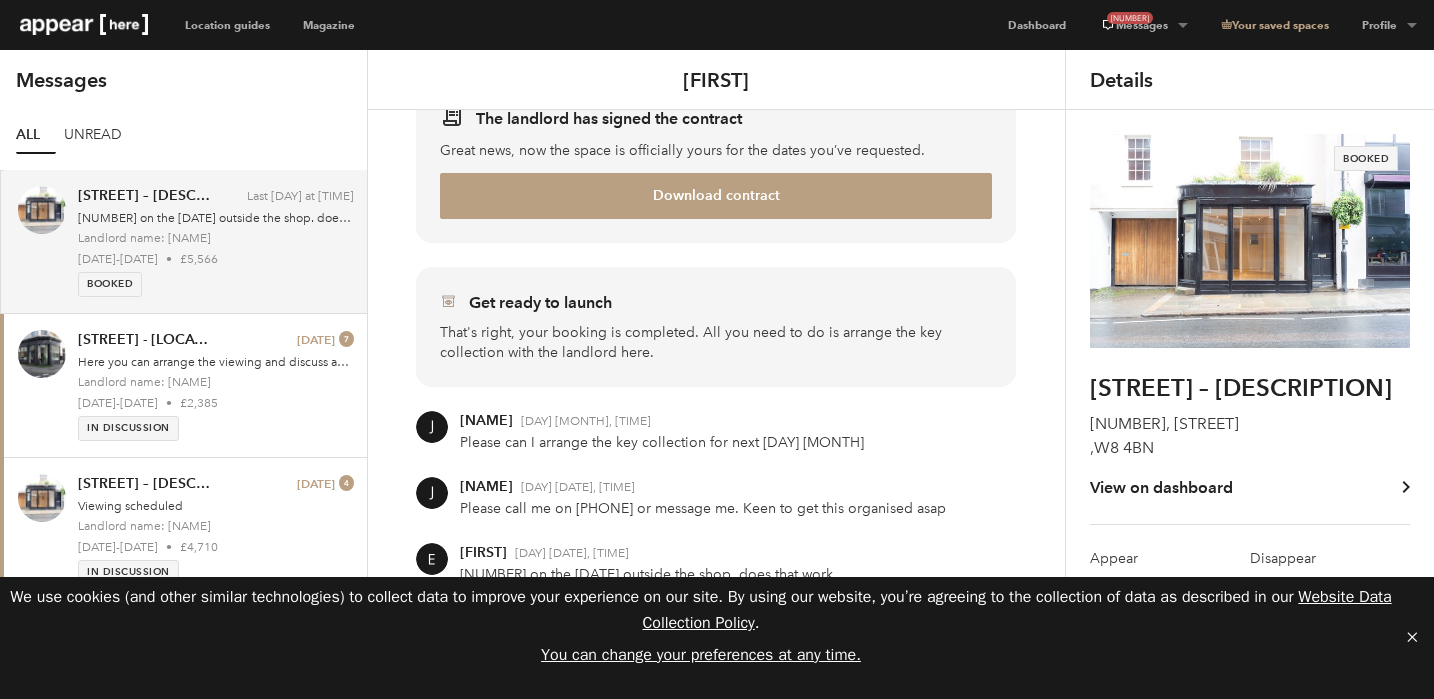 click on "[PERSON] [DAY] [DATE], [TIME]" at bounding box center (738, 421) 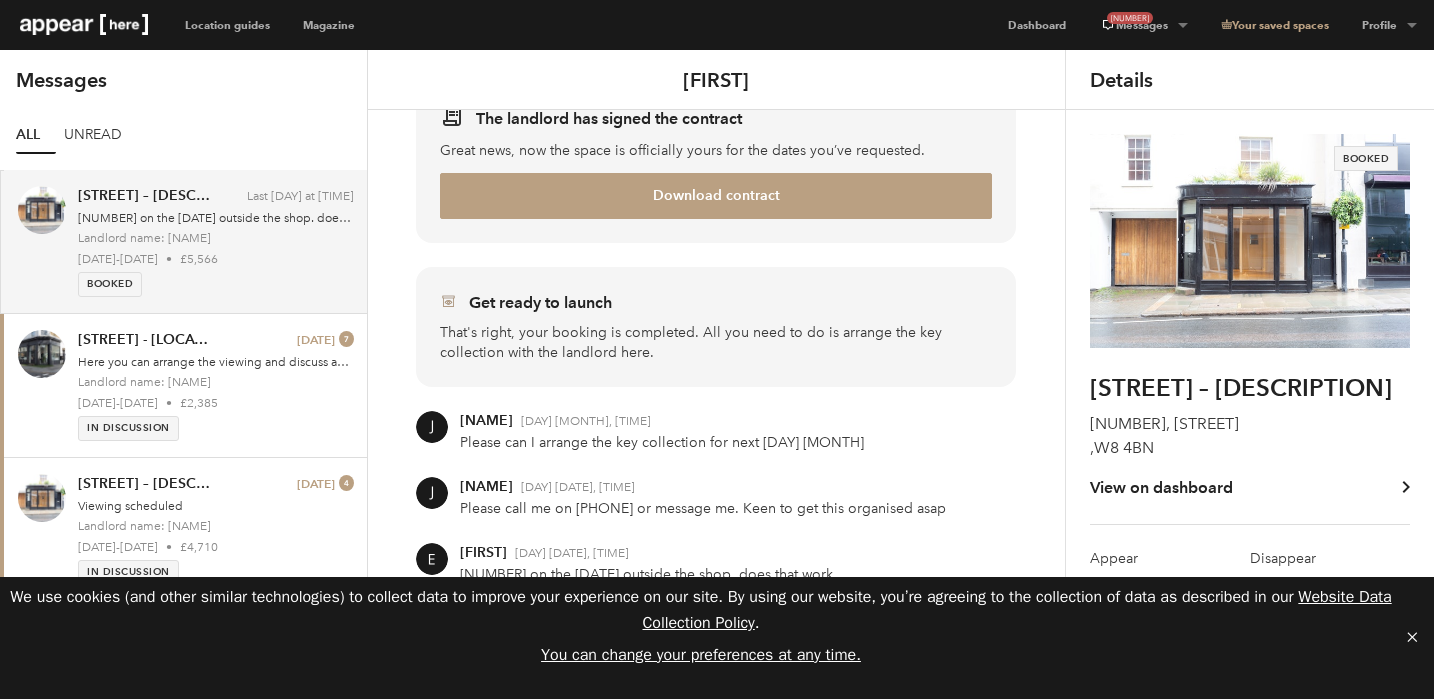 click on "[FIRST]" at bounding box center (486, 421) 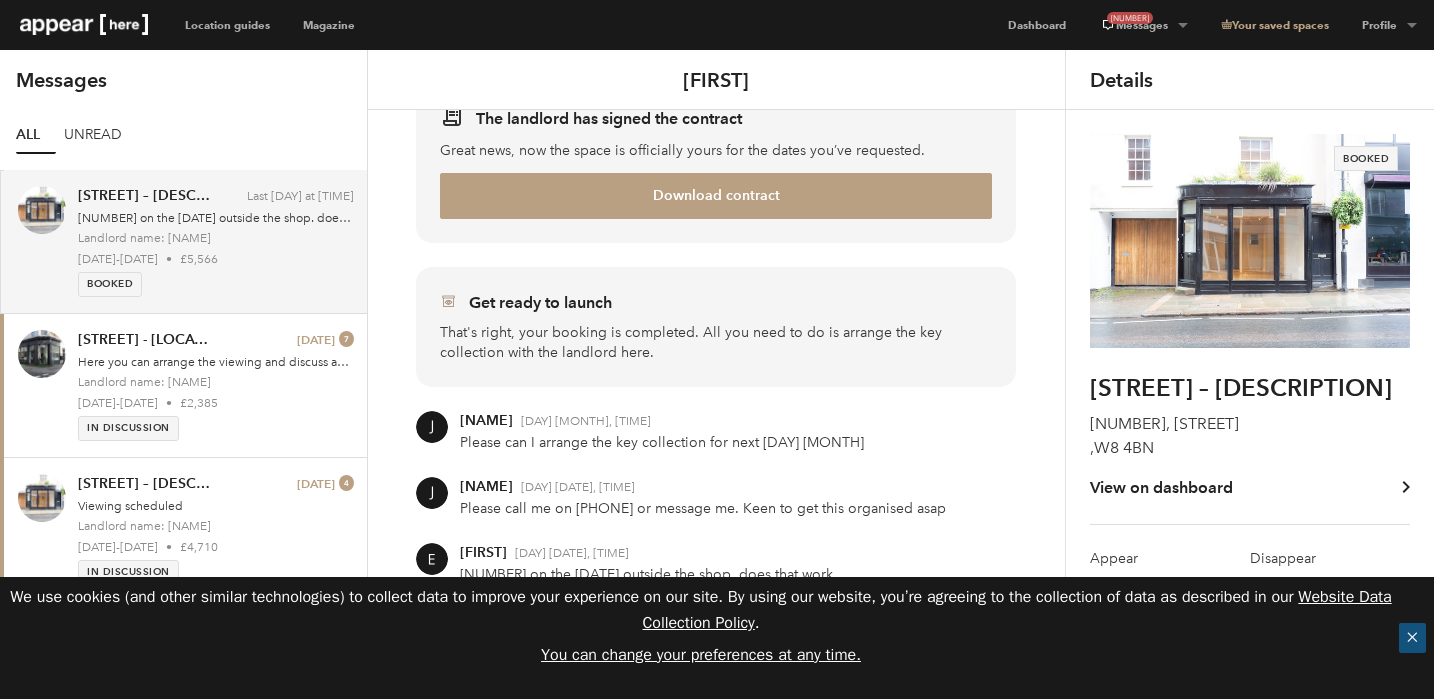 click on "✕" at bounding box center (1412, 638) 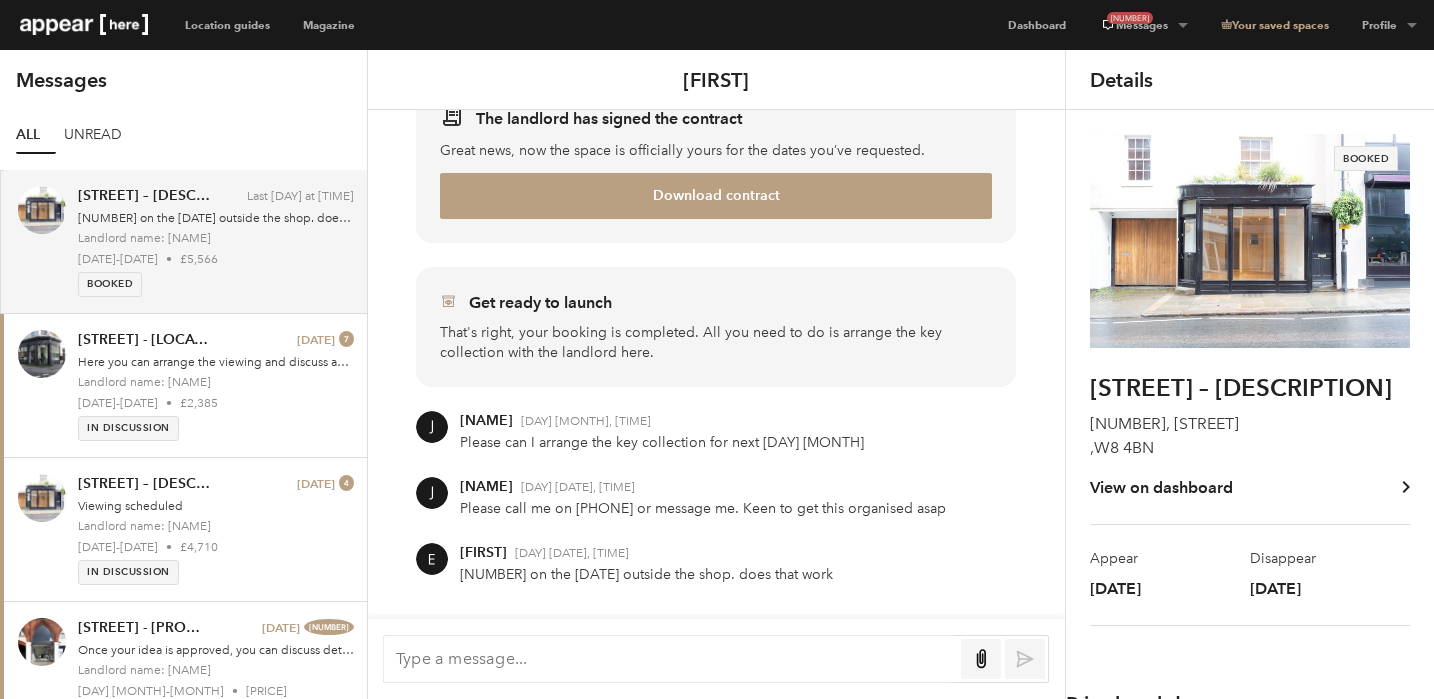 click at bounding box center [669, 658] 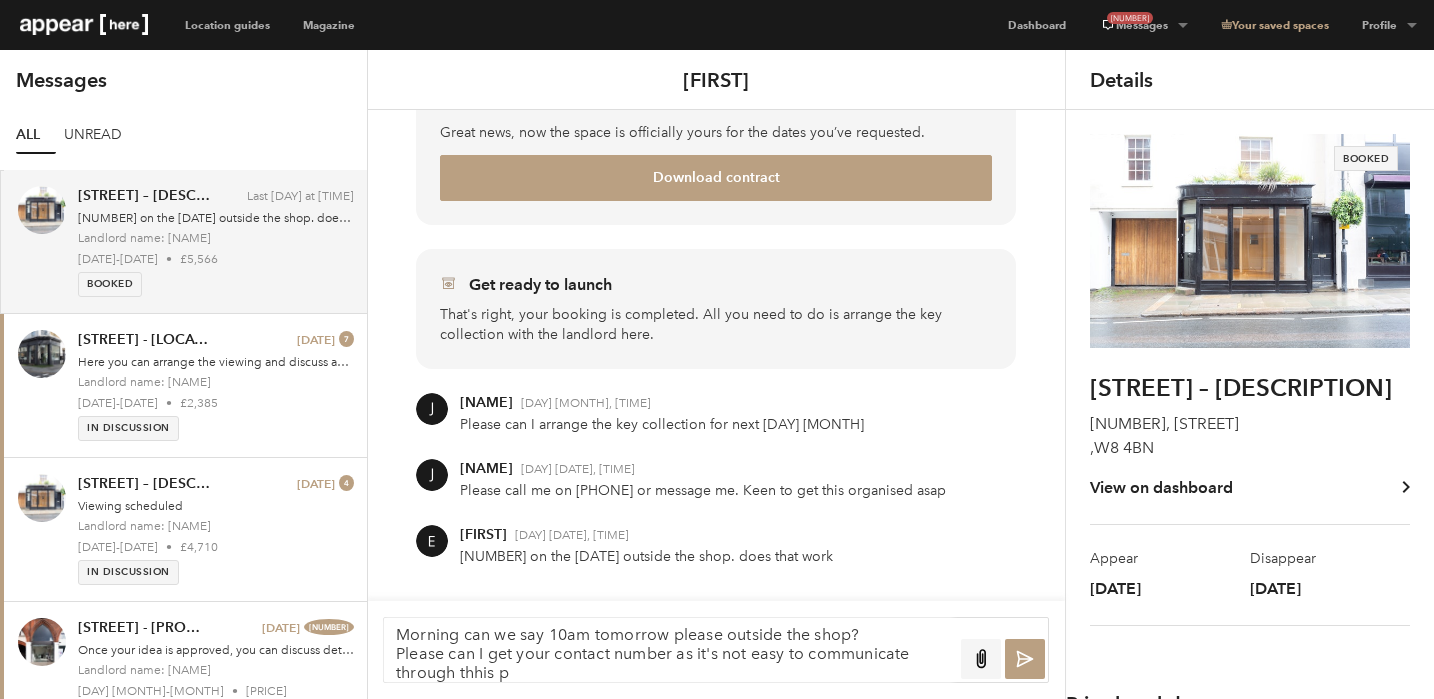 scroll, scrollTop: 0, scrollLeft: 0, axis: both 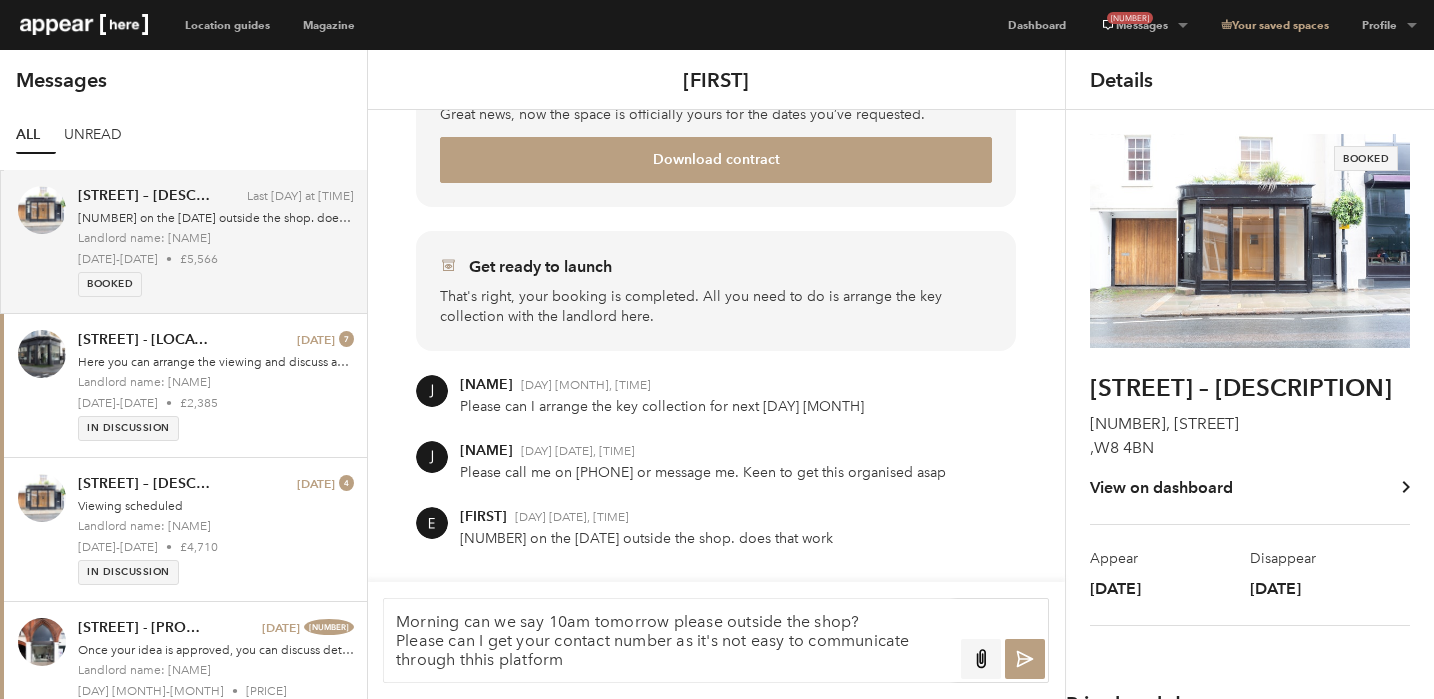 click on "Morning can we say 10am tomorrow please outside the shop?
Please can I get your contact number as it's not easy to communicate through thhis platform" at bounding box center (669, 640) 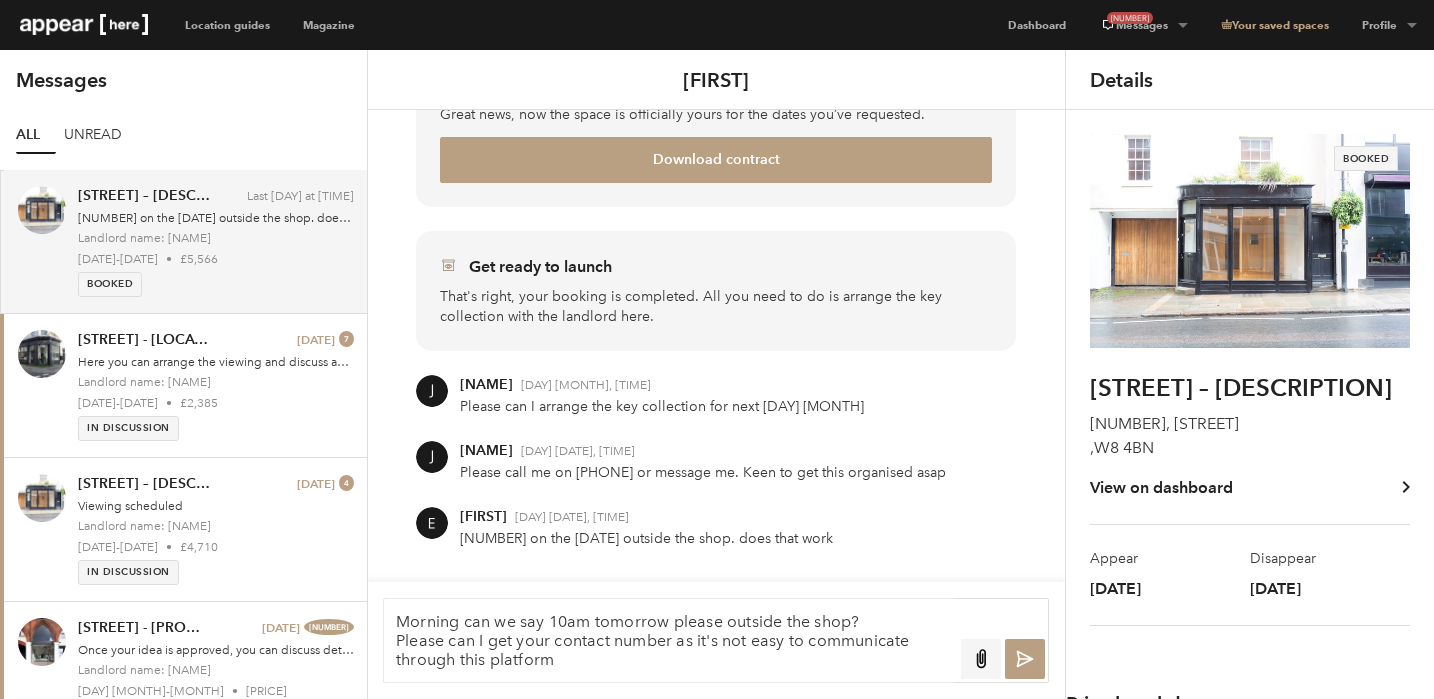 type on "Morning can we say 10am tomorrow please outside the shop?
Please can I get your contact number as it's not easy to communicate through this platform" 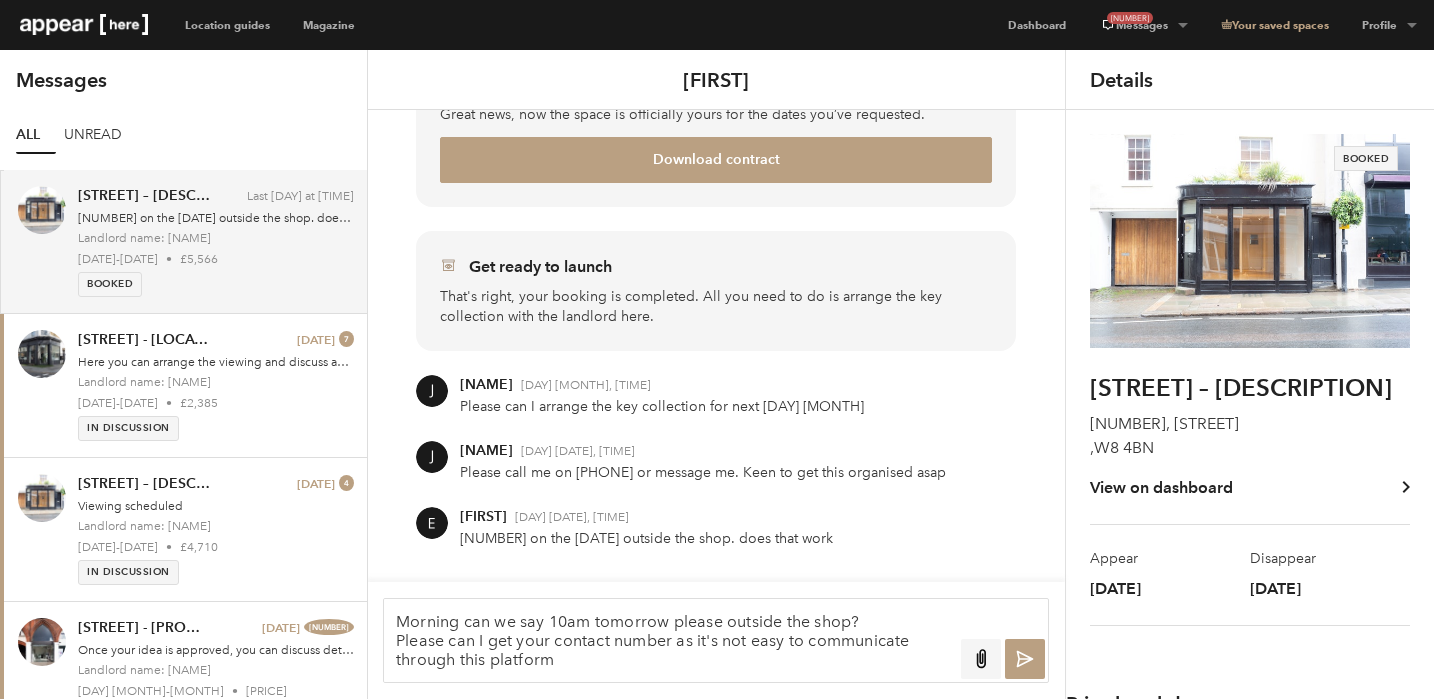 click at bounding box center (1025, 659) 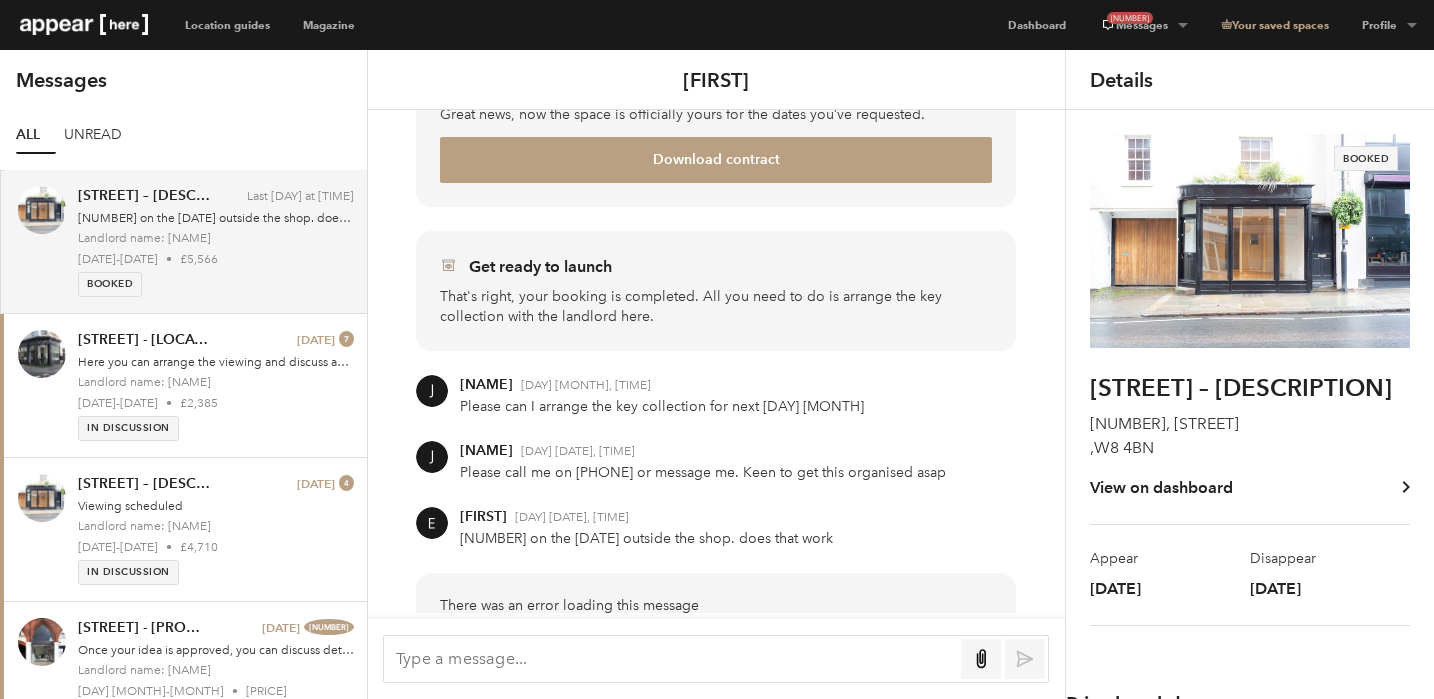 scroll, scrollTop: 1352, scrollLeft: 0, axis: vertical 